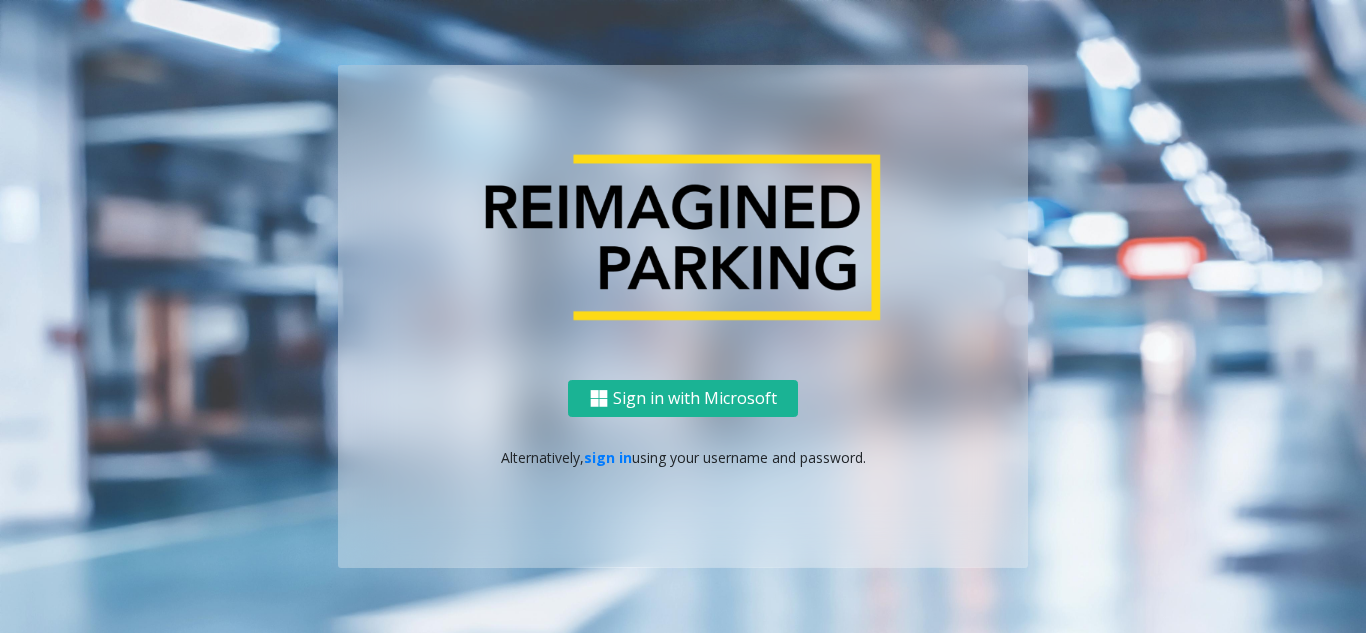 scroll, scrollTop: 0, scrollLeft: 0, axis: both 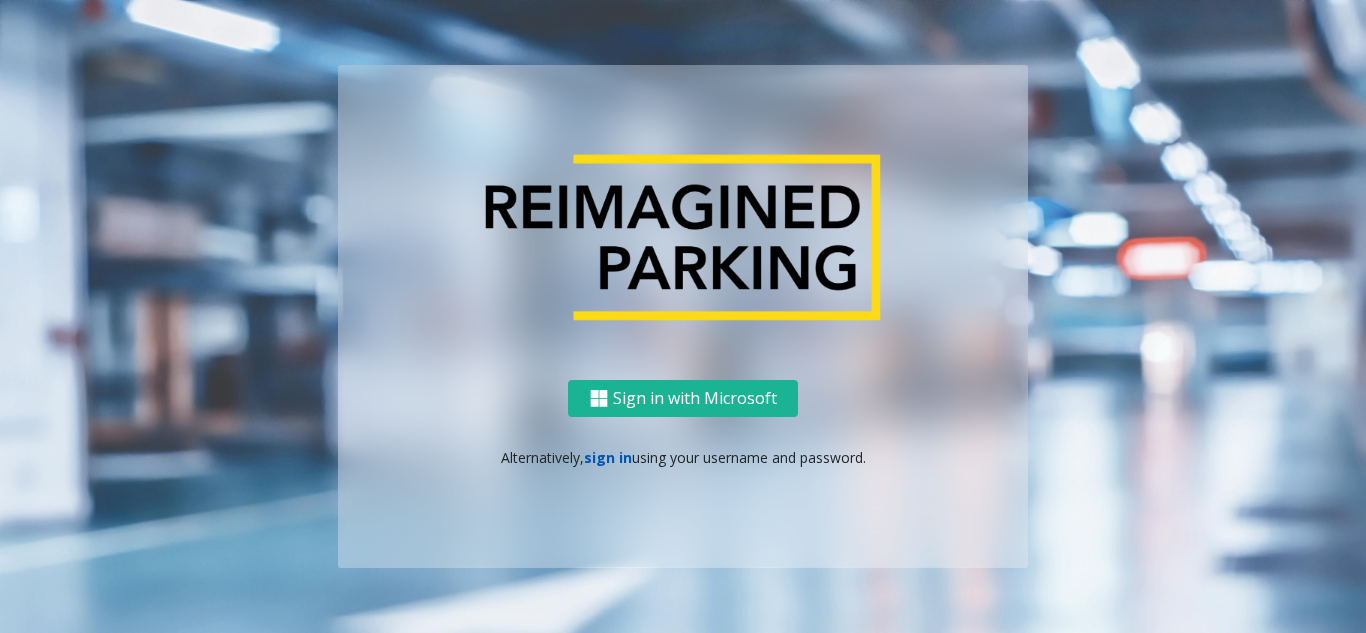 click on "sign in" 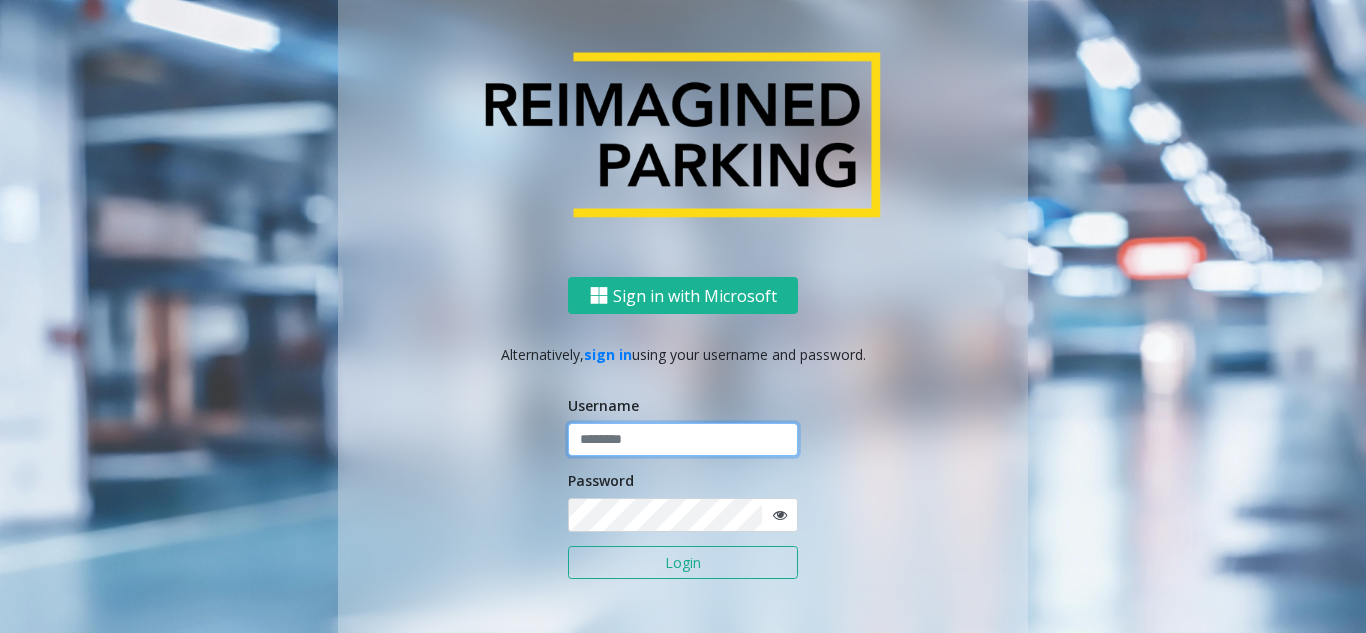 click 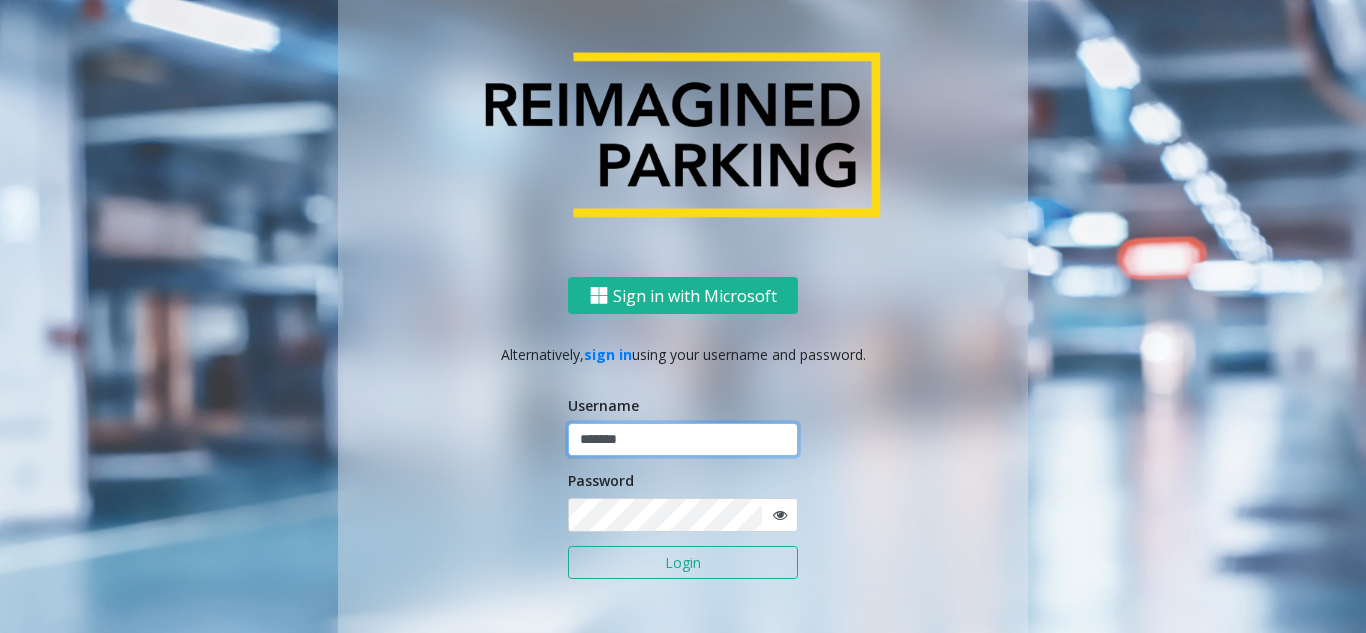 type on "*******" 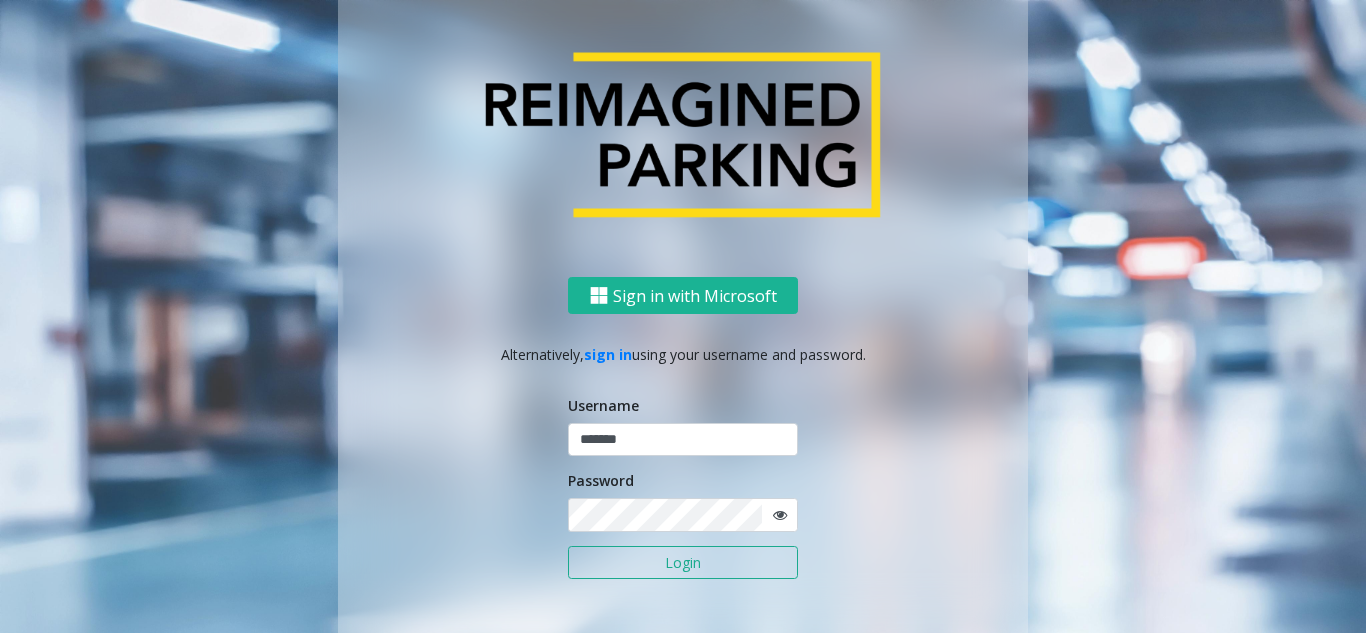 click on "Login" 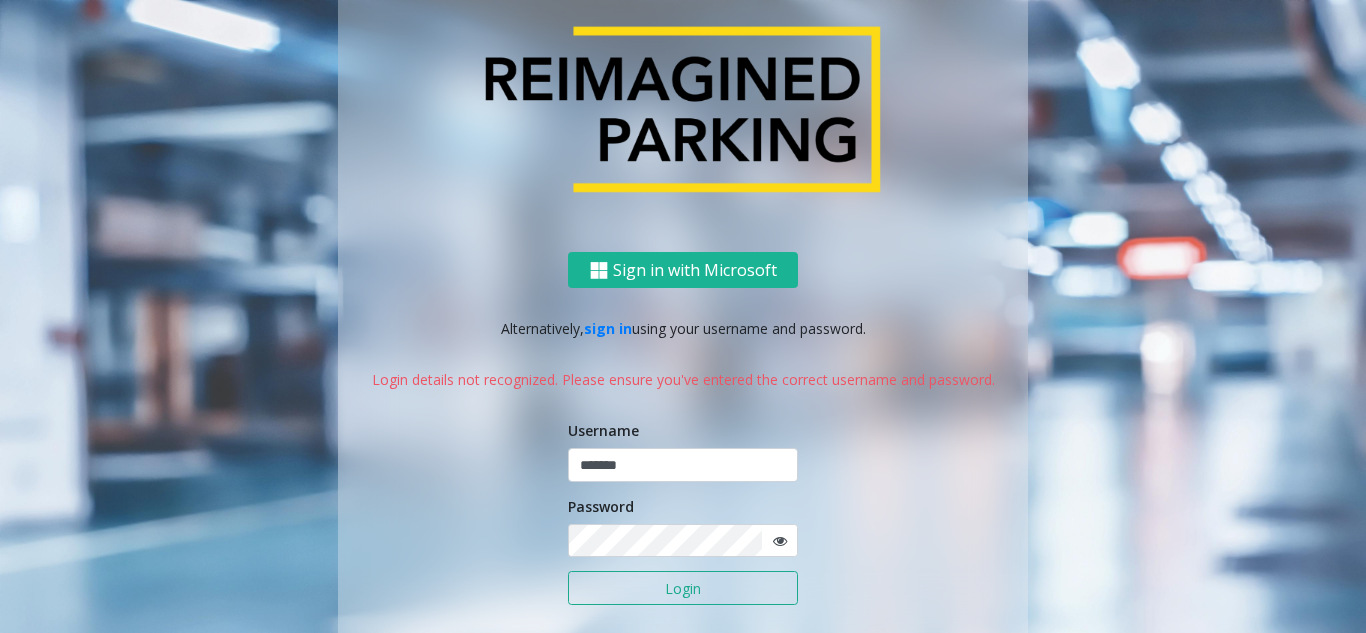 click 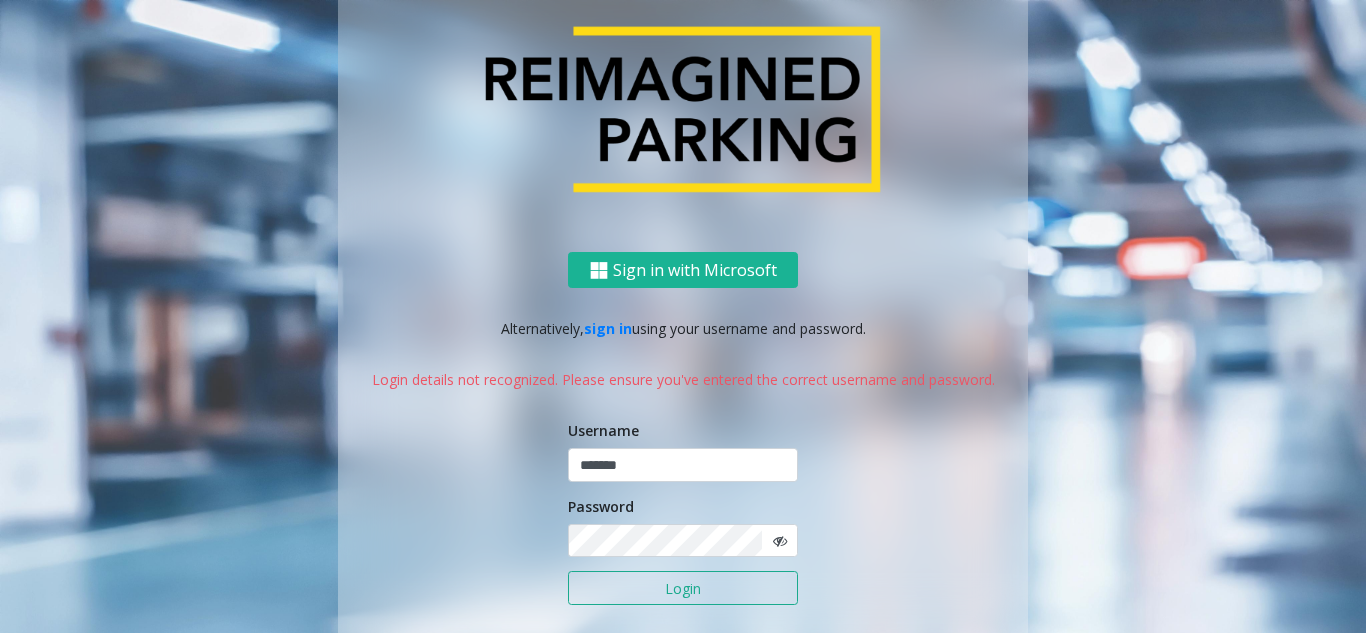 click on "Username ******* Password Login" 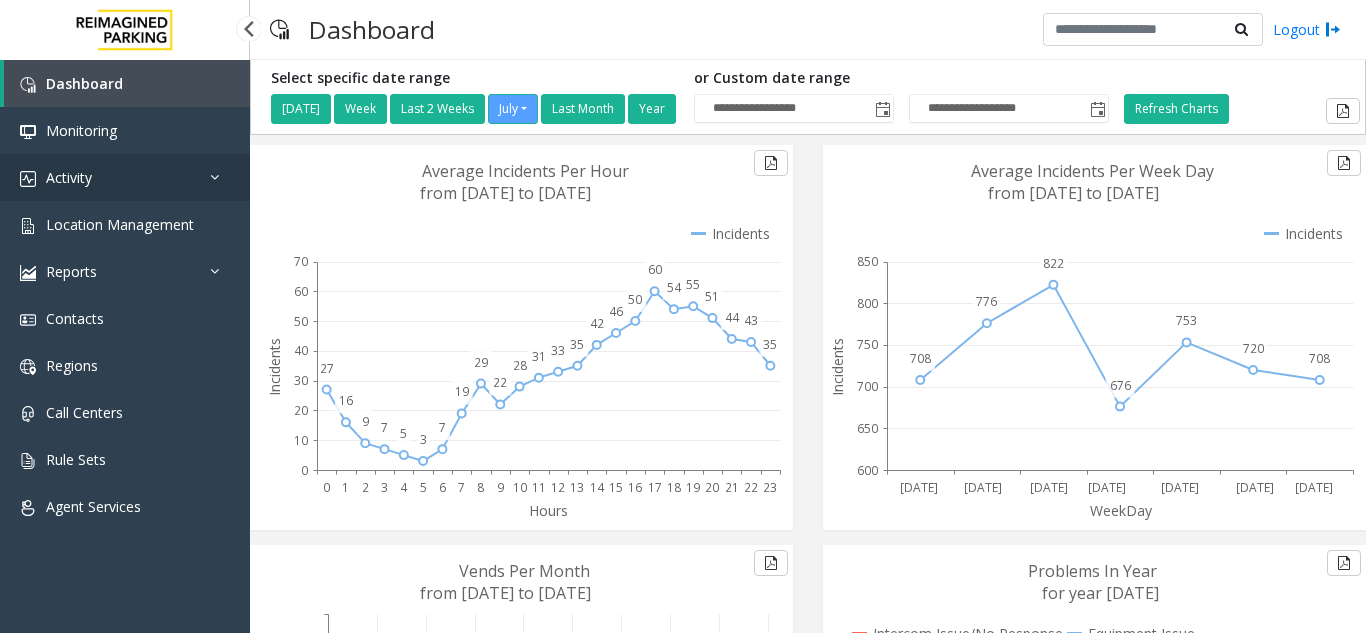 click on "Activity" at bounding box center (125, 177) 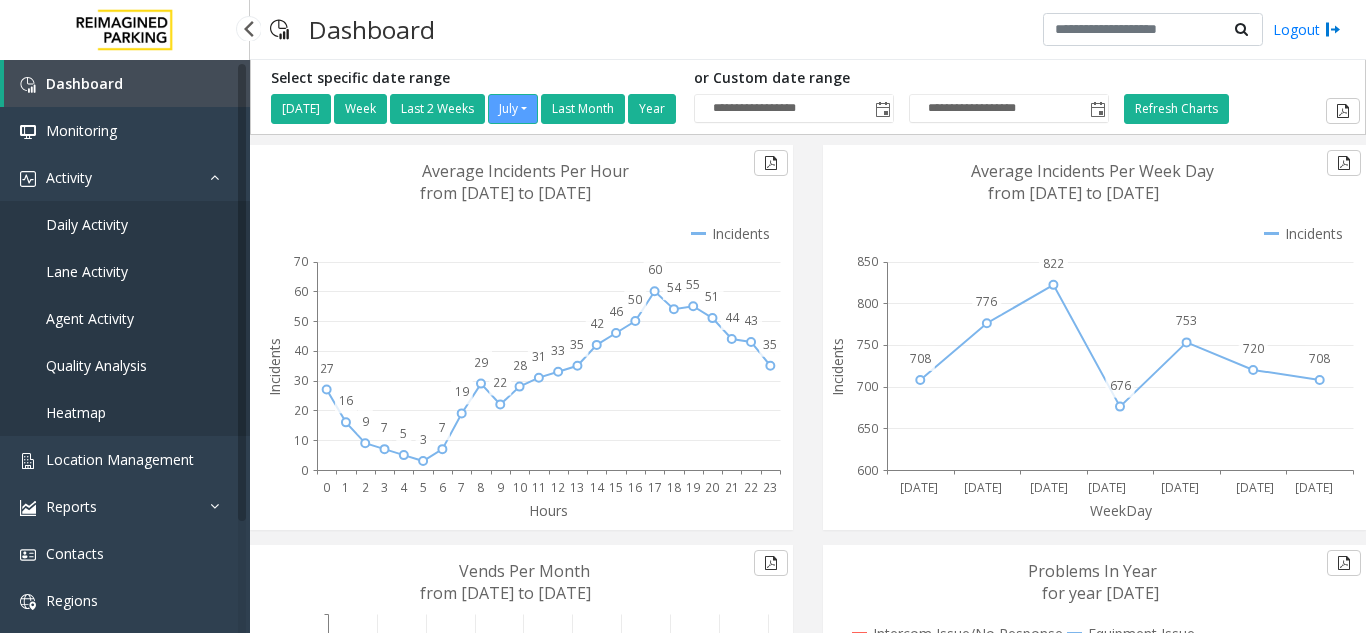 click on "Daily Activity" at bounding box center (125, 224) 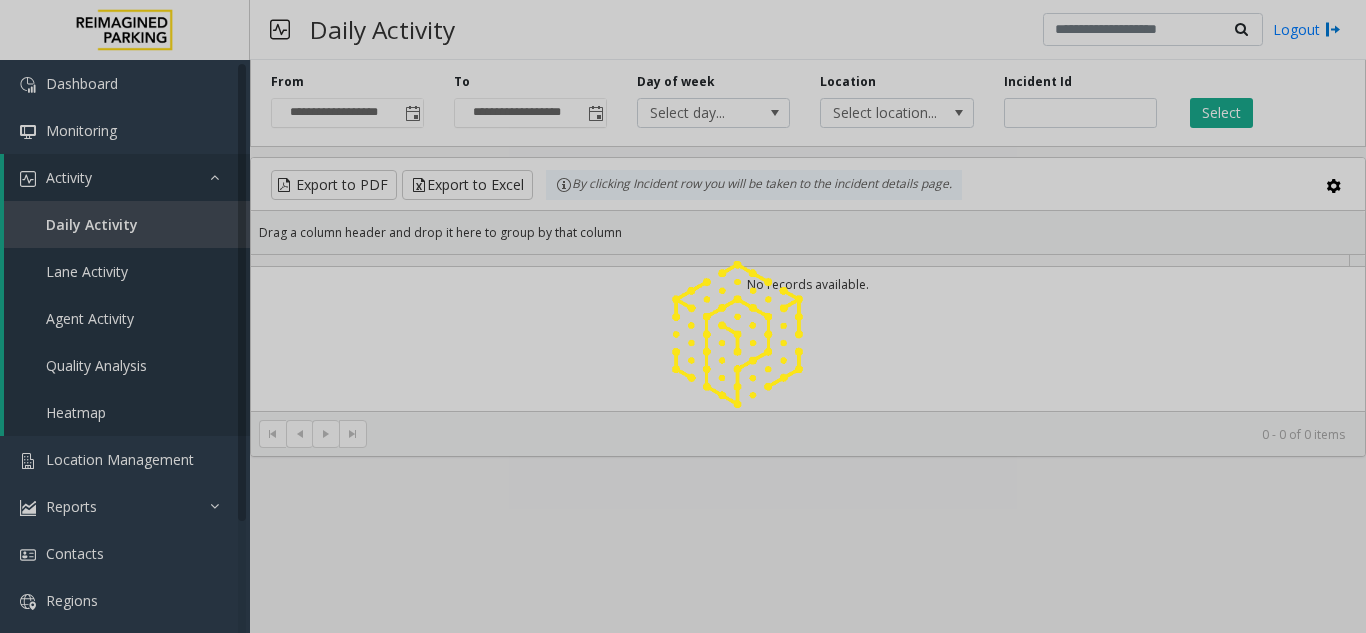 click 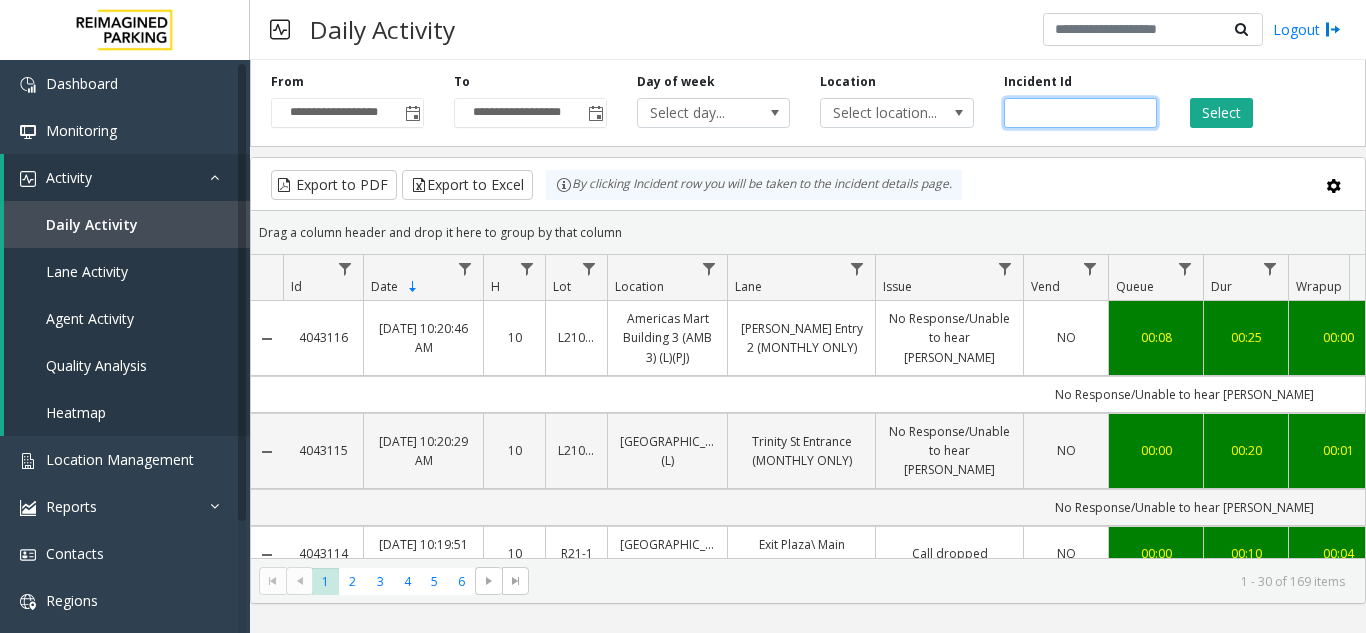 click 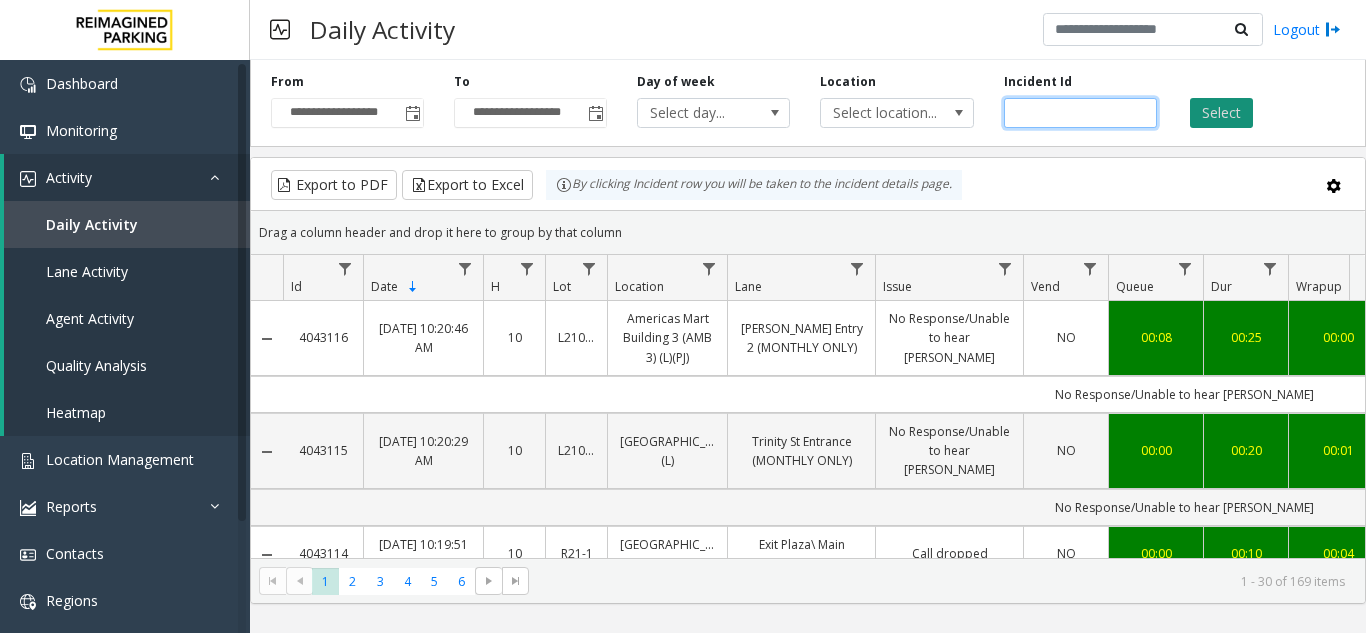 type on "*******" 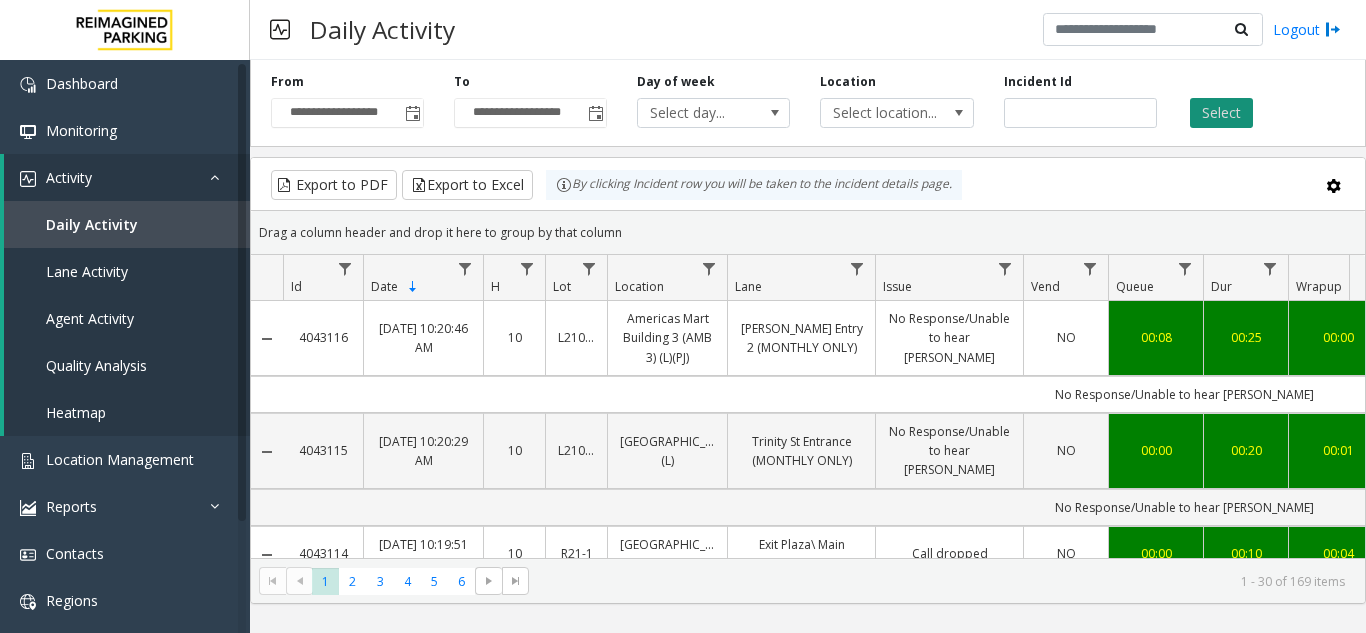 click on "Select" 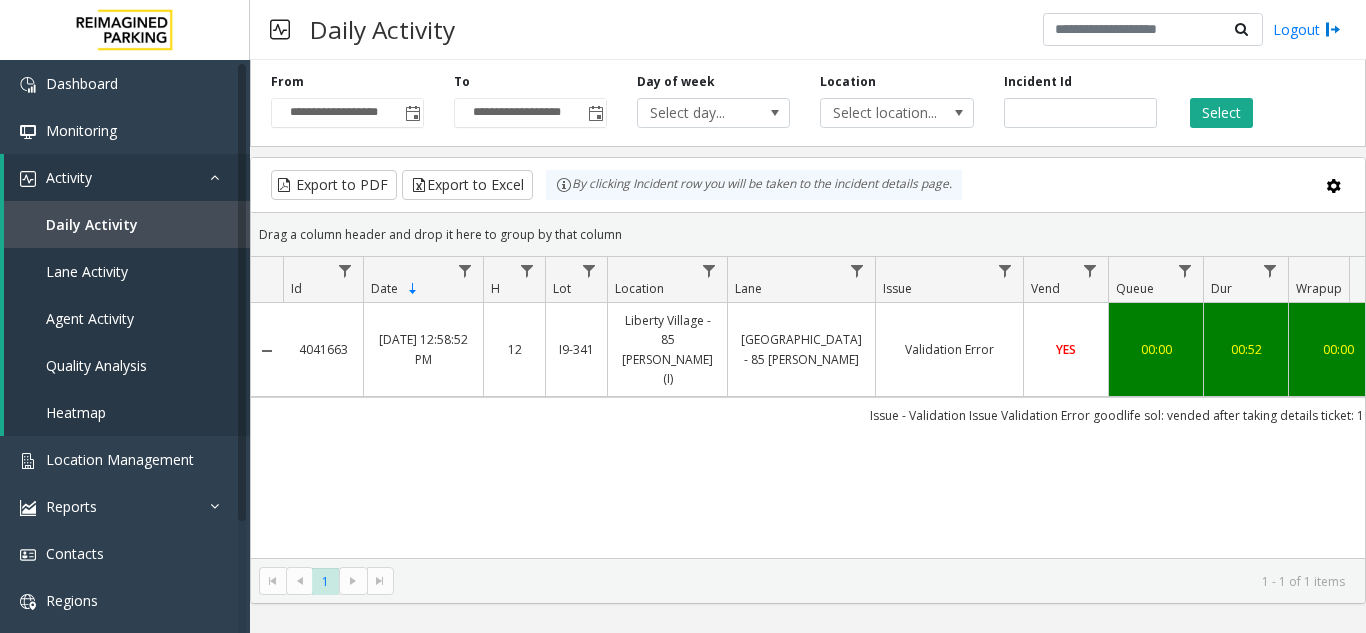 scroll, scrollTop: 0, scrollLeft: 244, axis: horizontal 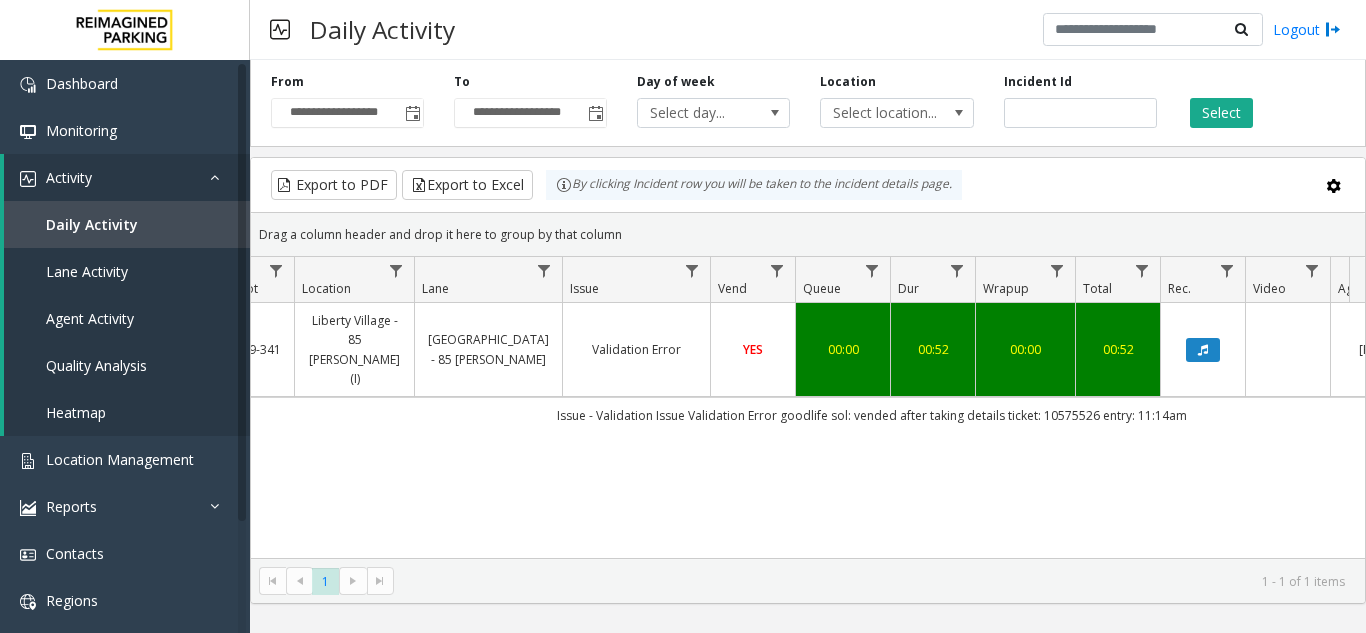 click 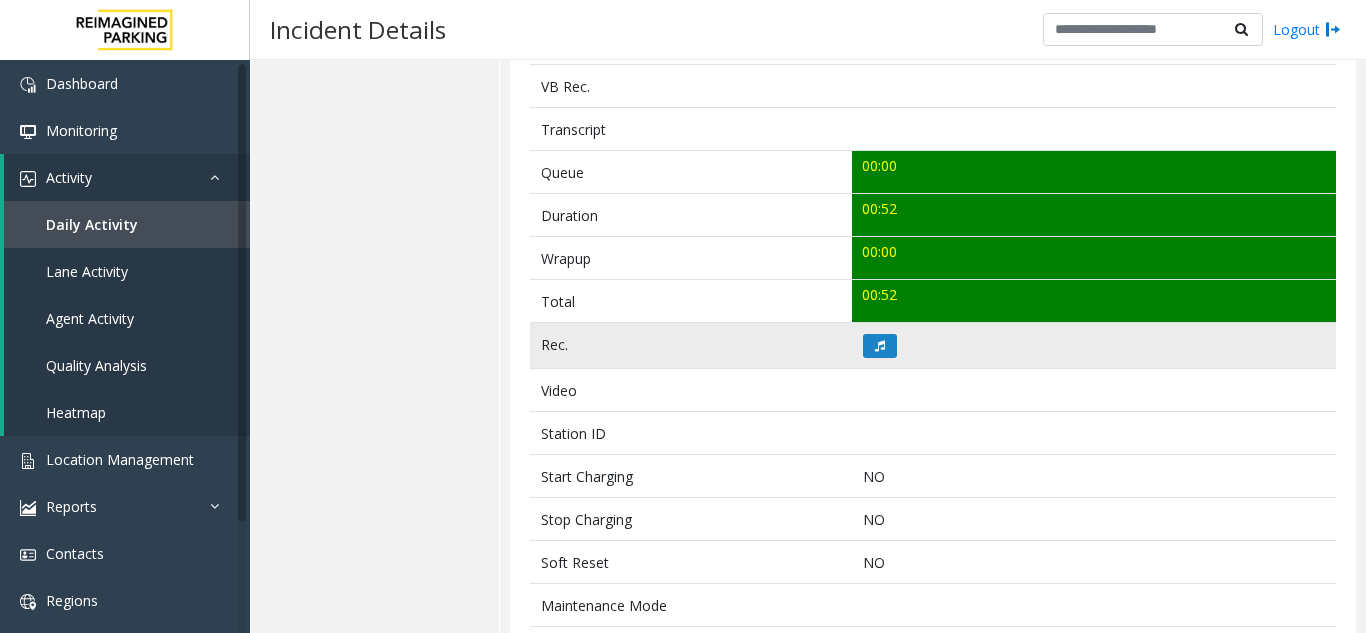 scroll, scrollTop: 700, scrollLeft: 0, axis: vertical 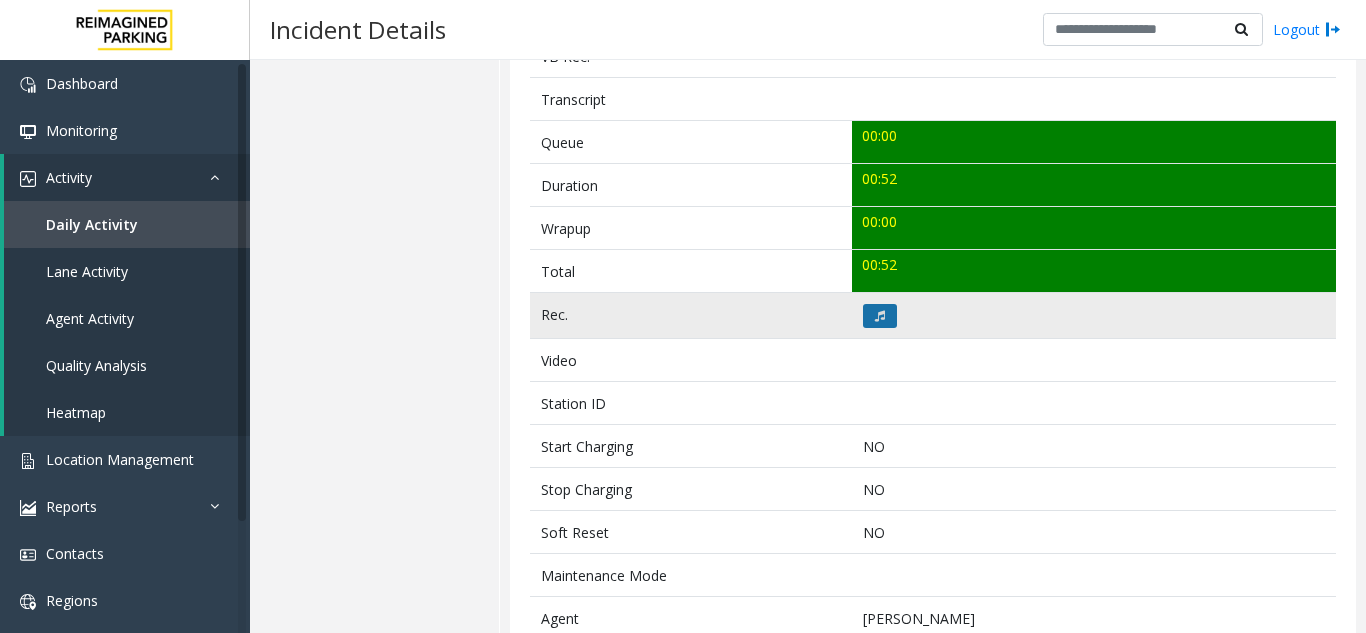 click 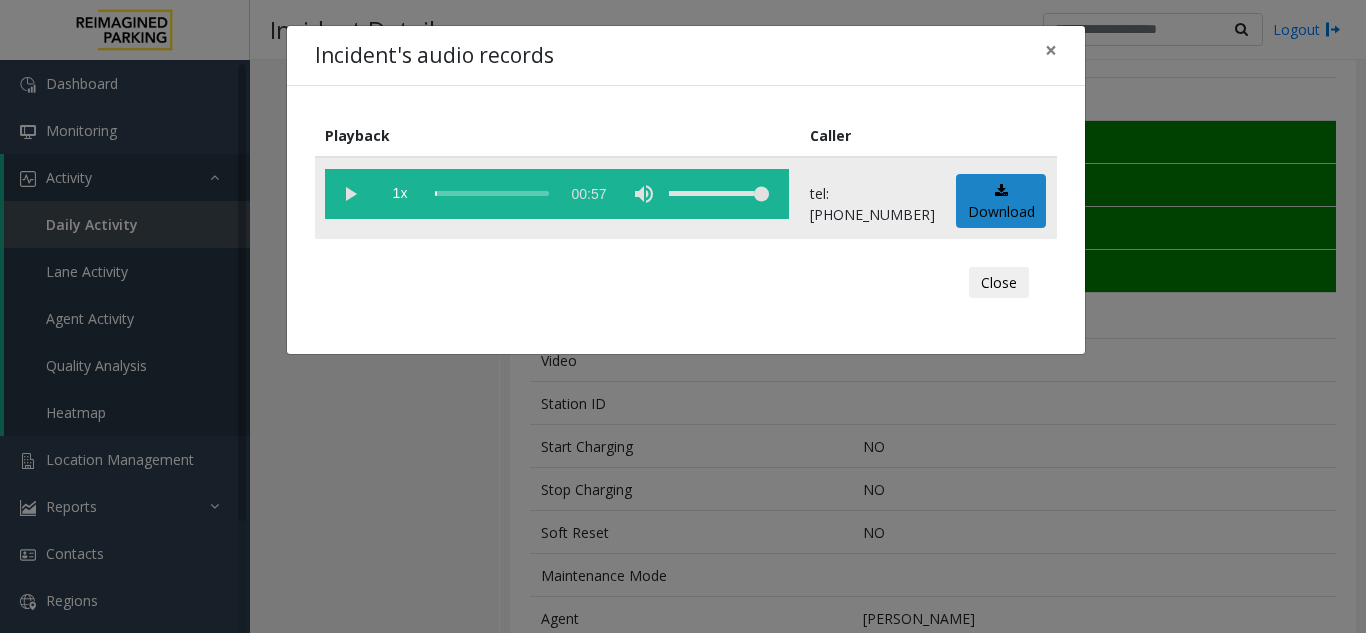 click 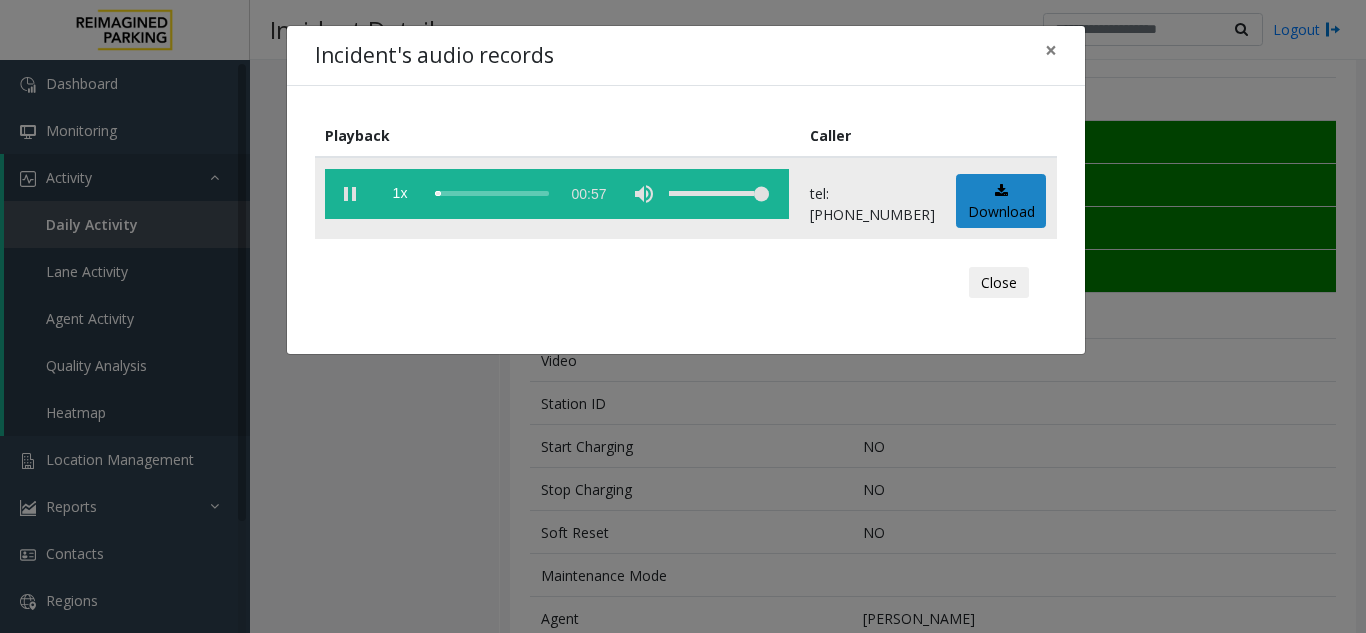 click 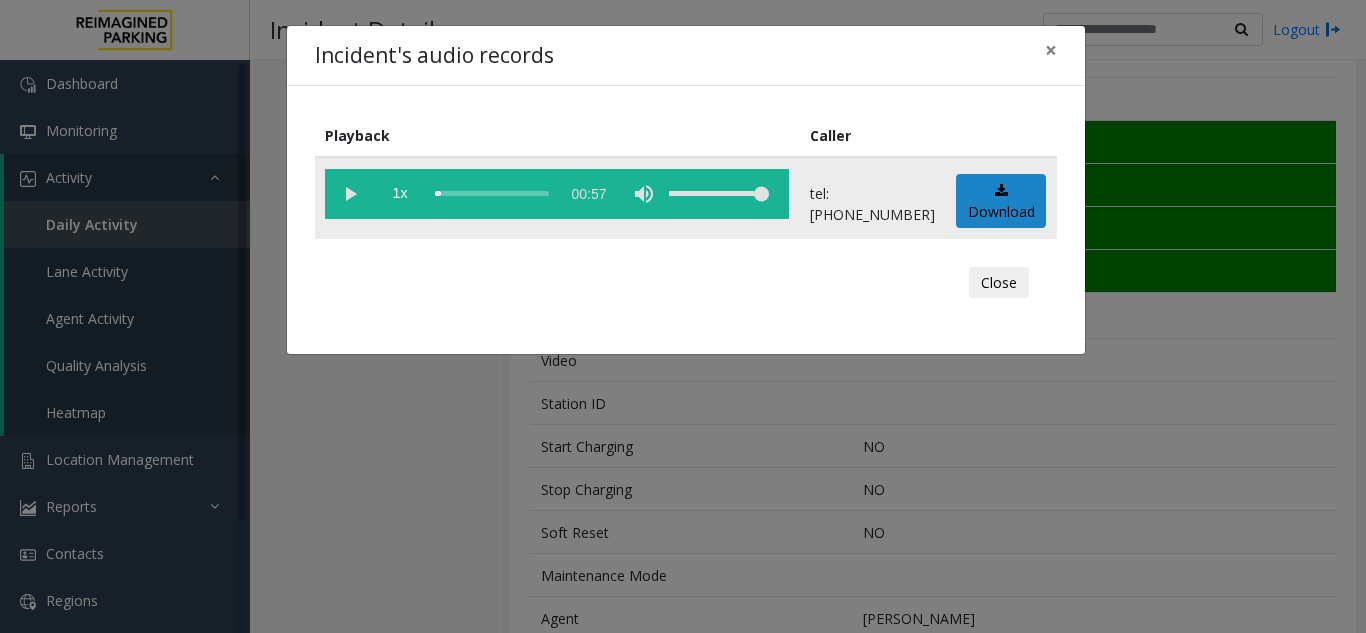 click 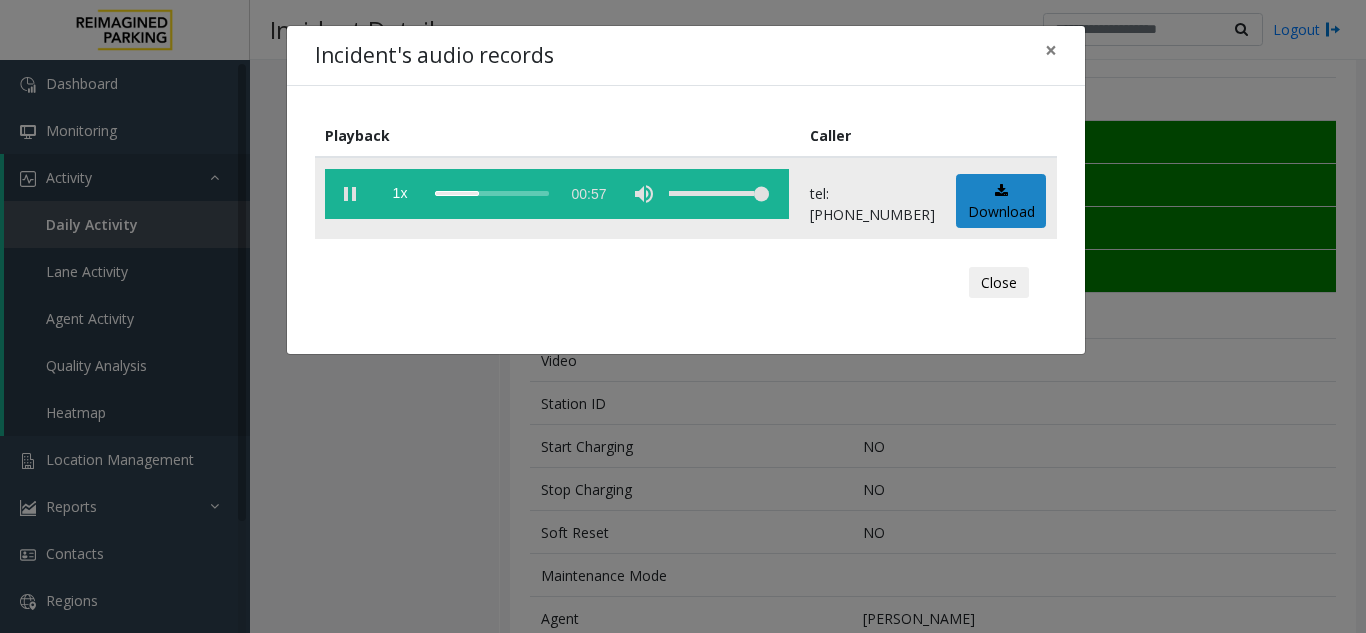 click 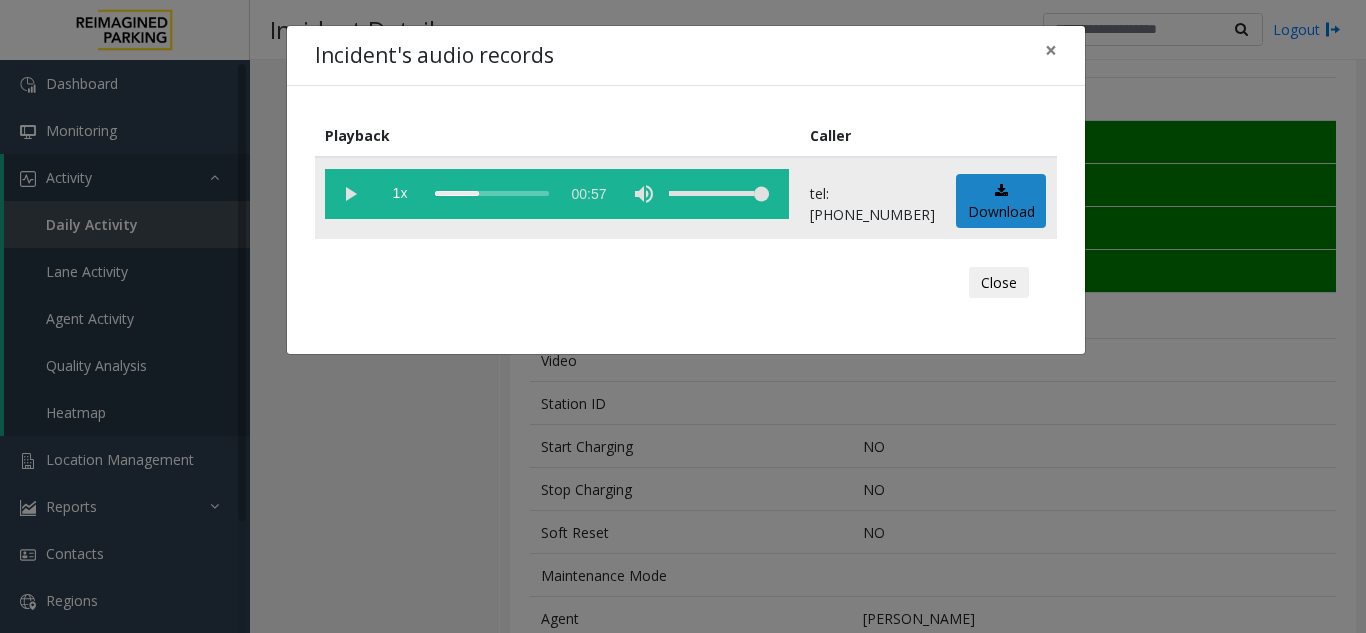 click 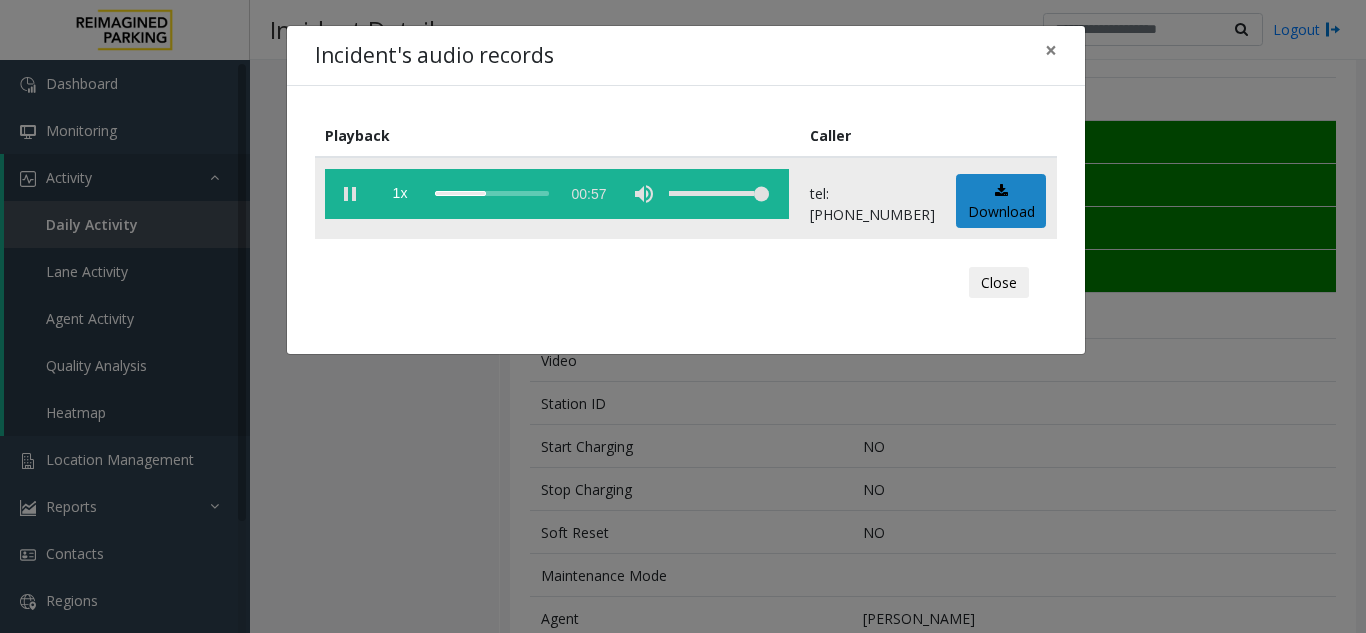 click 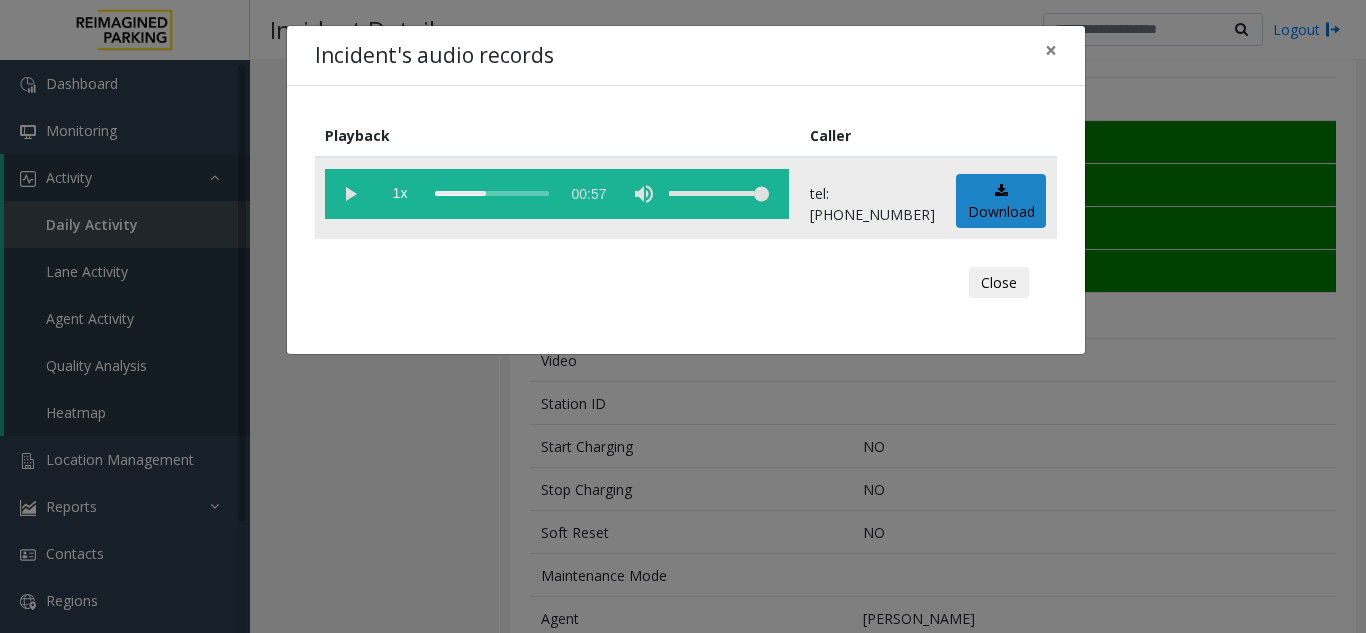 click 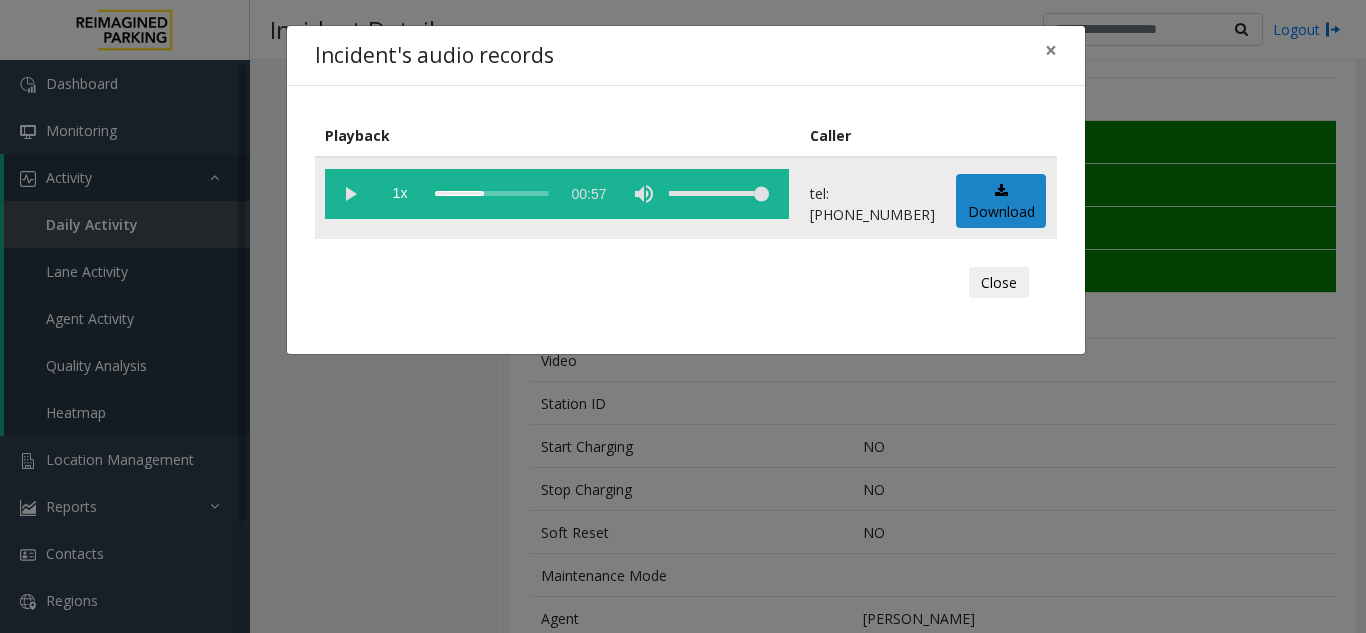 drag, startPoint x: 441, startPoint y: 199, endPoint x: 351, endPoint y: 200, distance: 90.005554 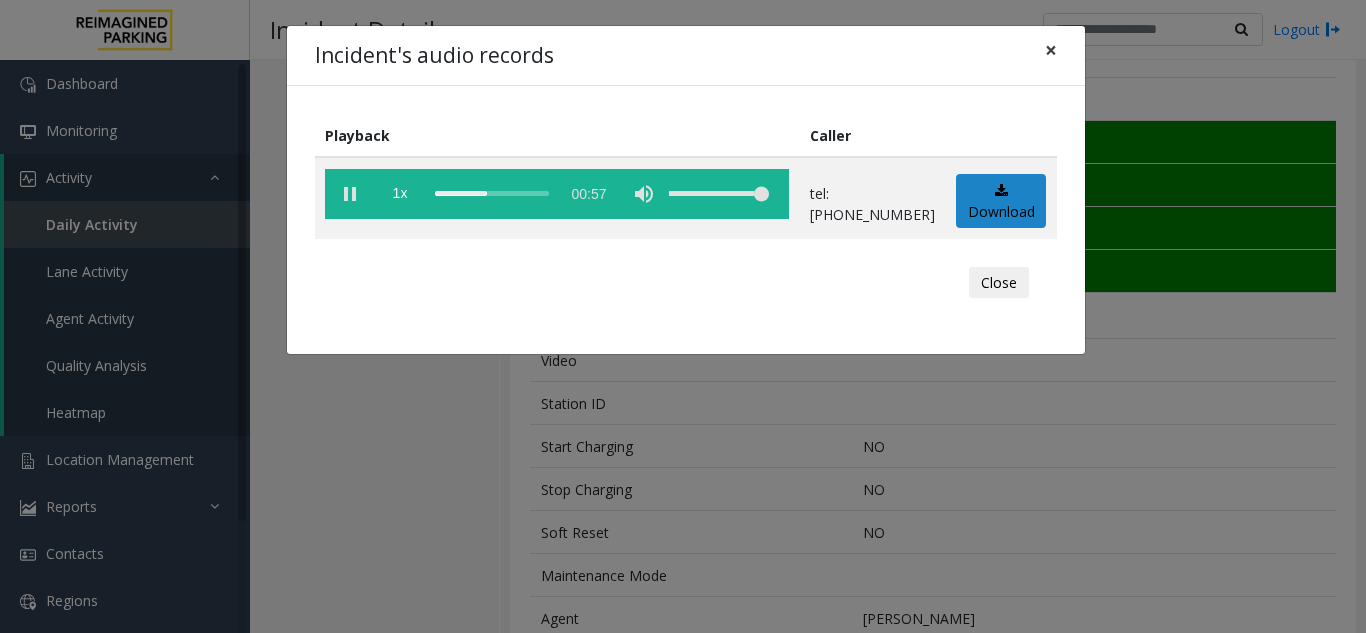 click on "×" 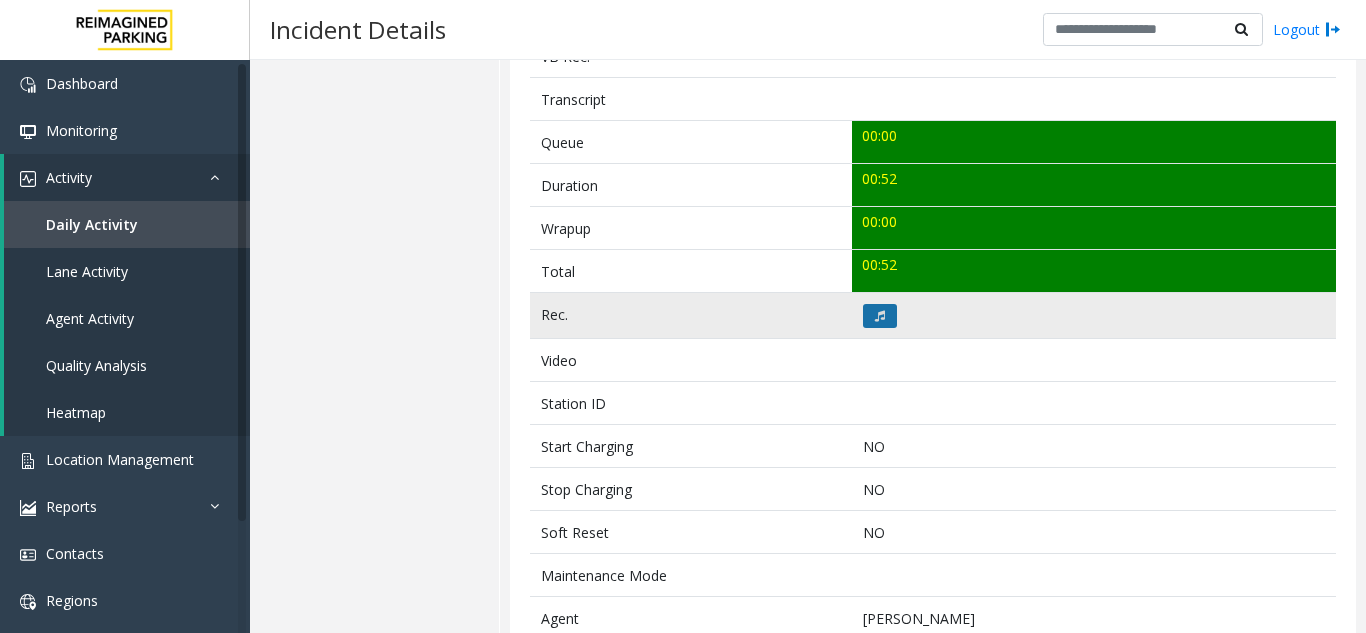 click 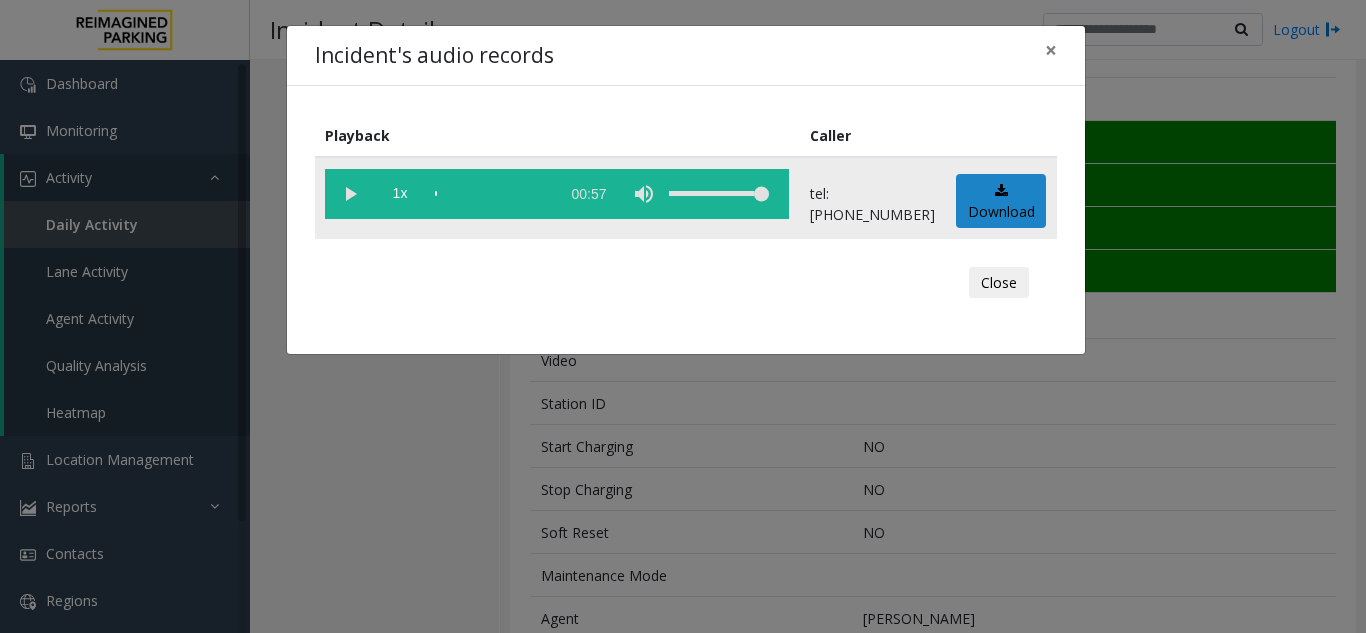 click 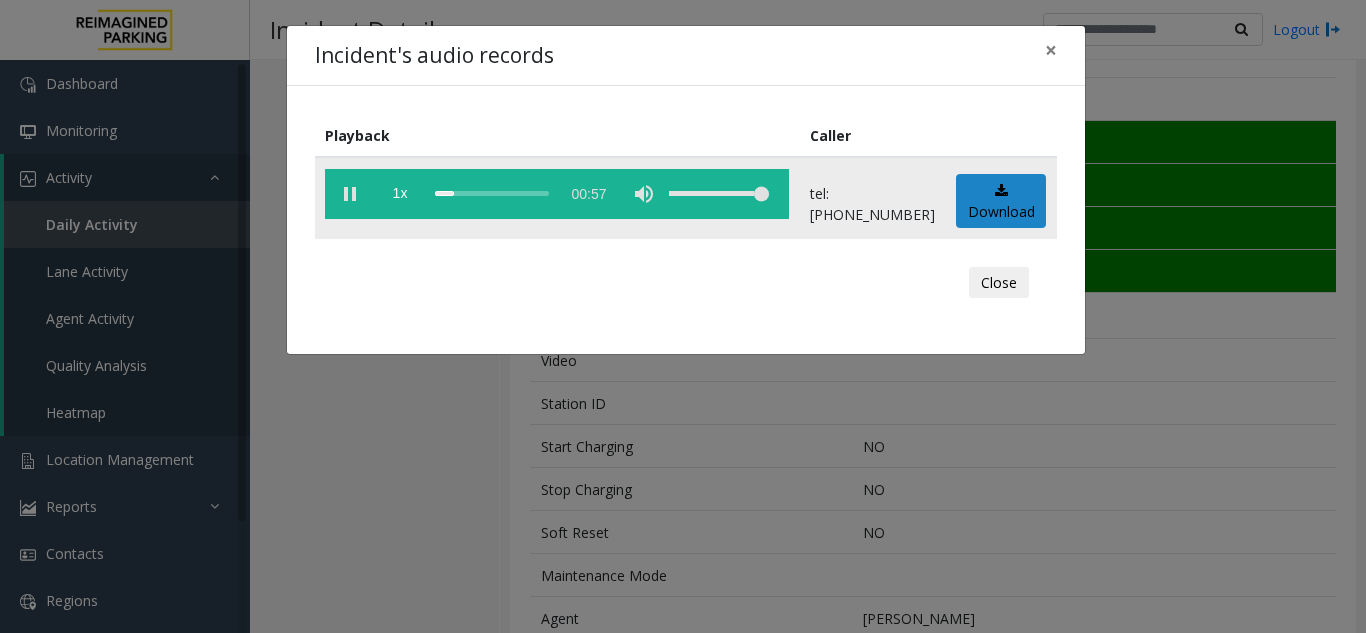 click 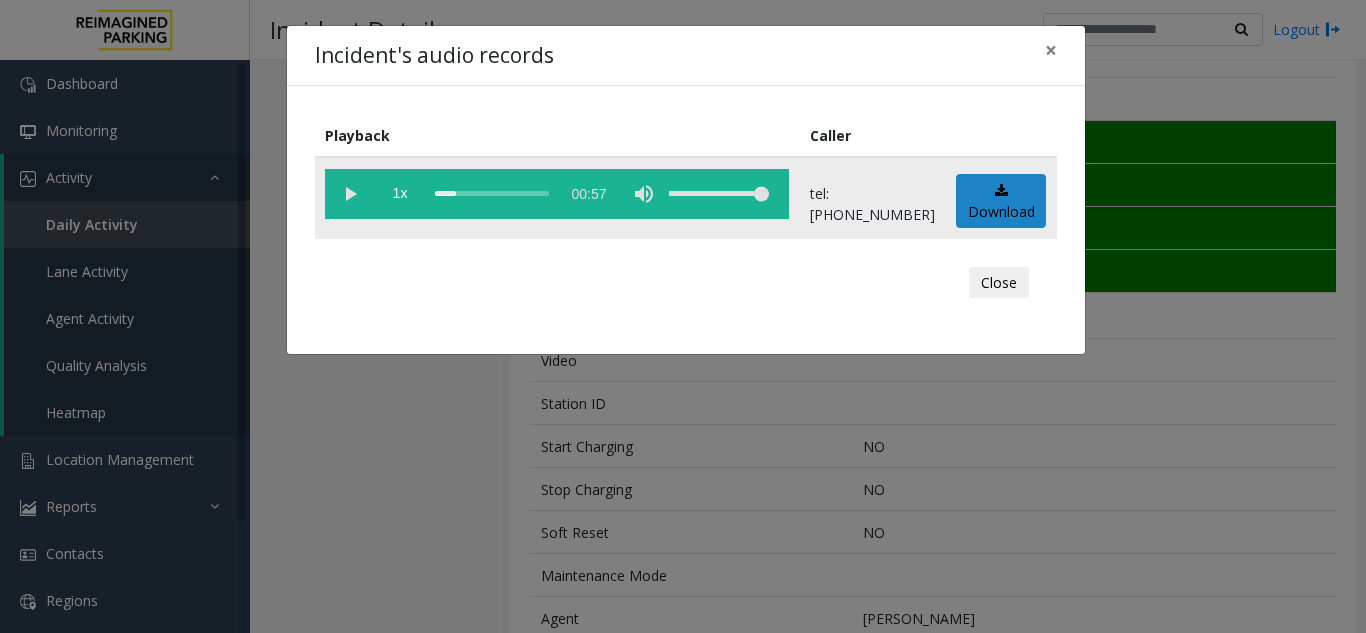 click 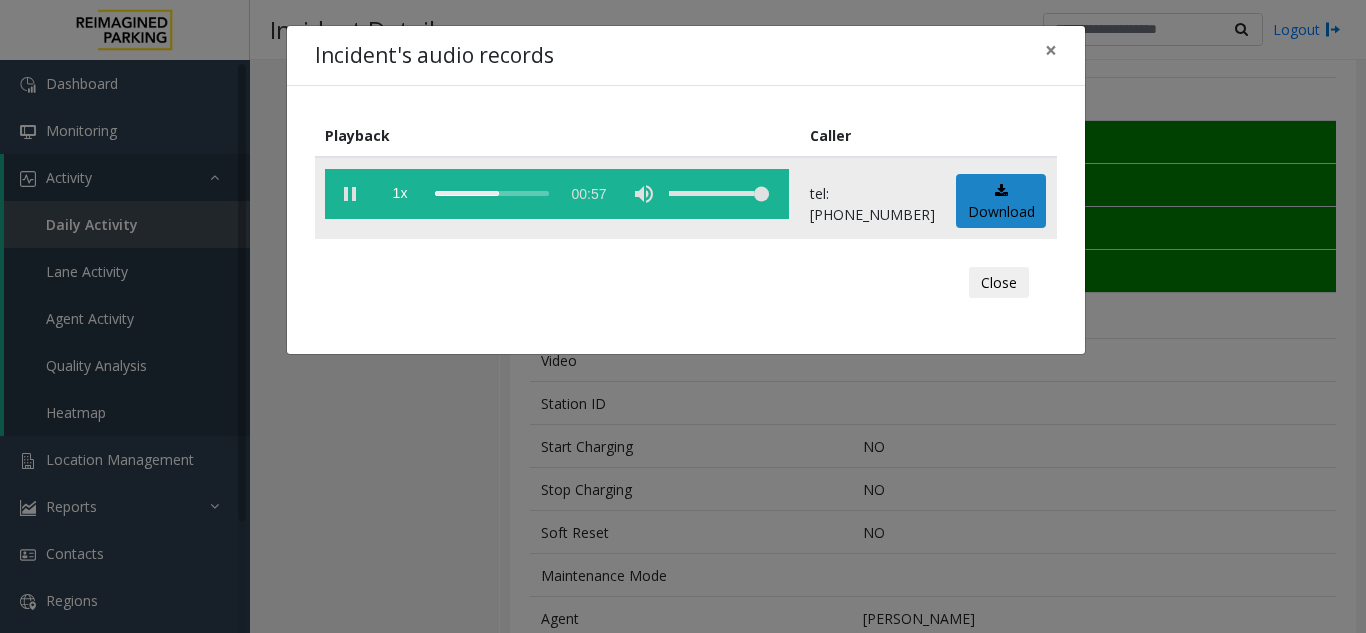 click 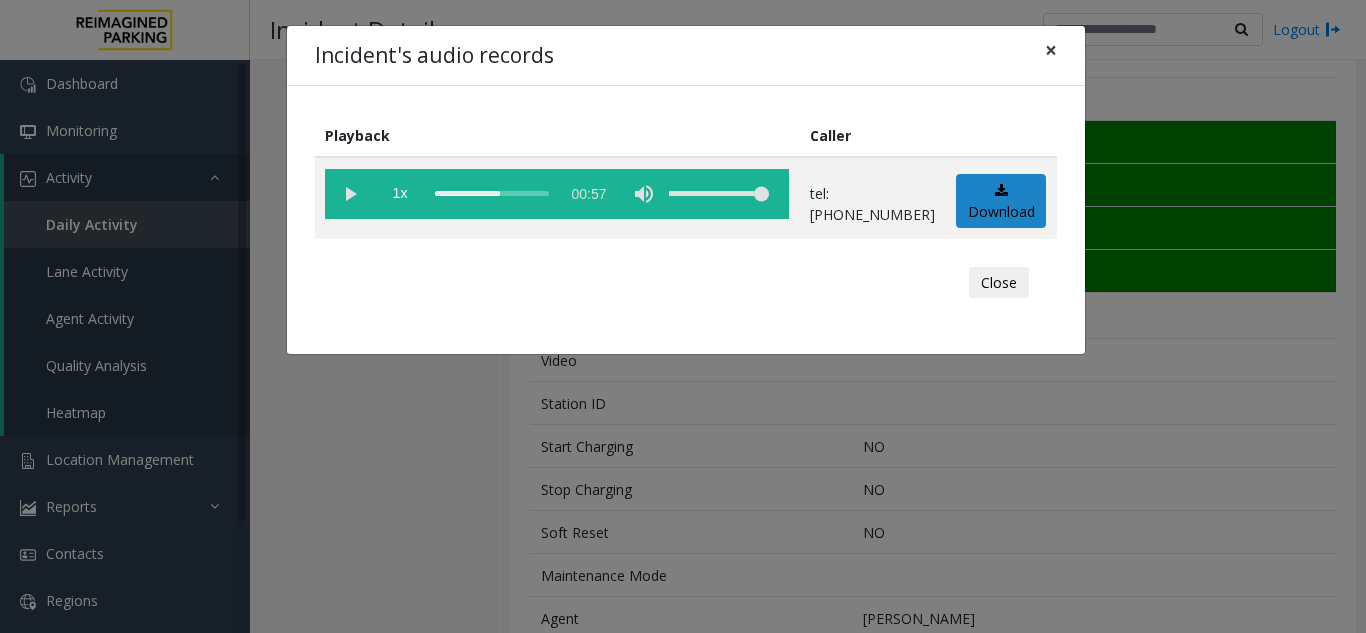 click on "×" 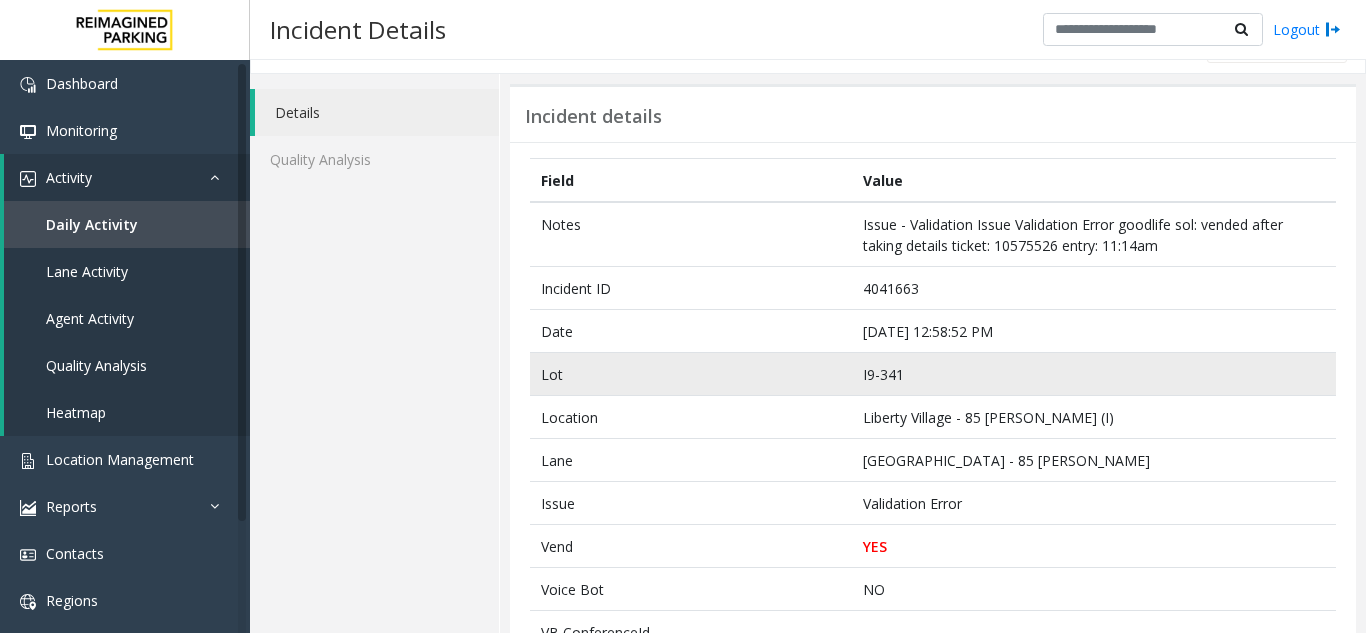 scroll, scrollTop: 36, scrollLeft: 0, axis: vertical 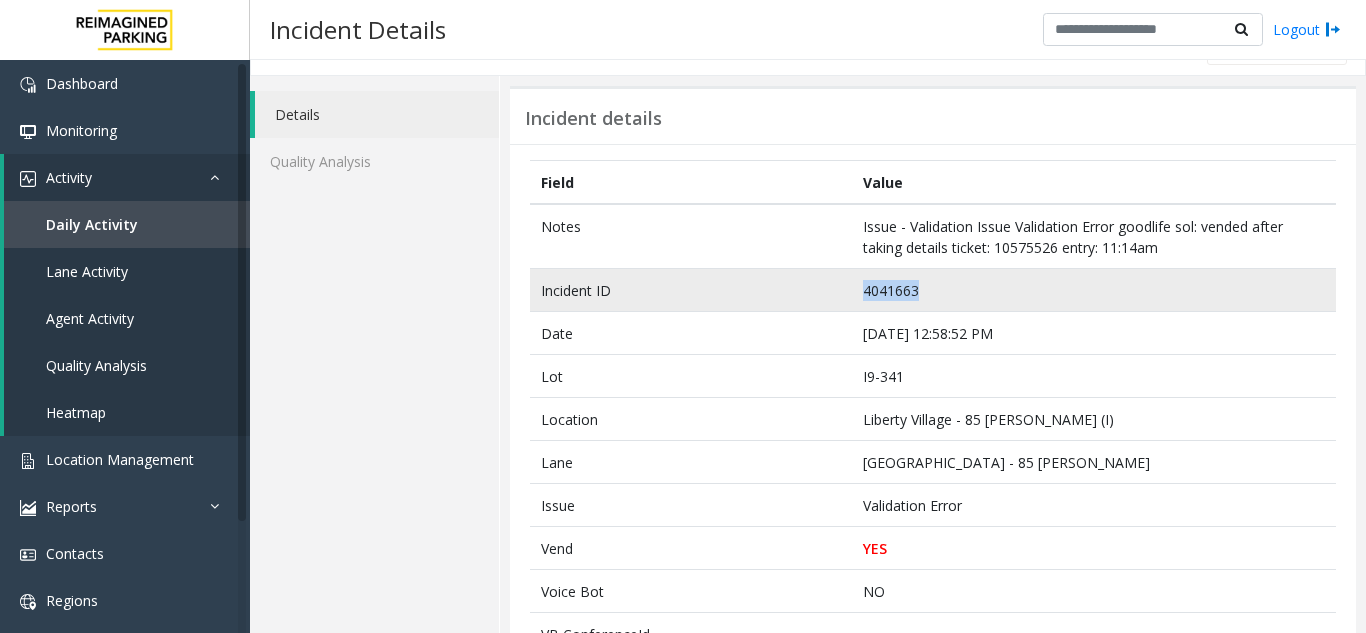 drag, startPoint x: 917, startPoint y: 292, endPoint x: 850, endPoint y: 294, distance: 67.02985 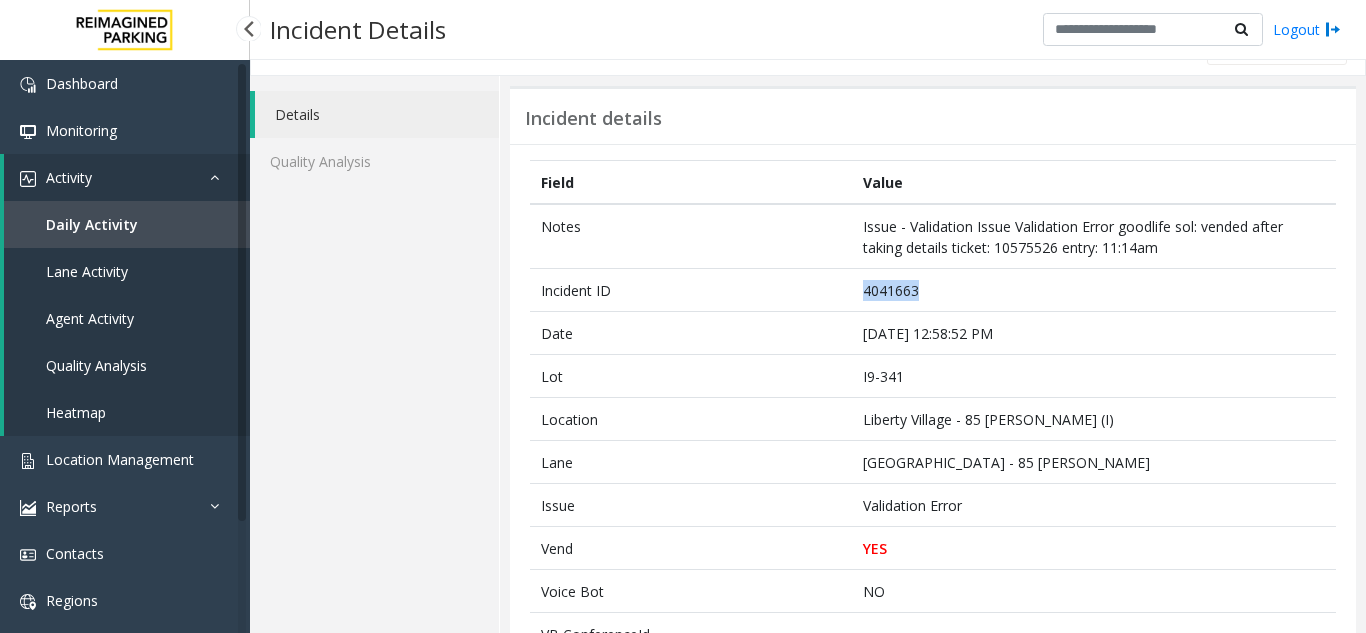 click on "Daily Activity" at bounding box center [127, 224] 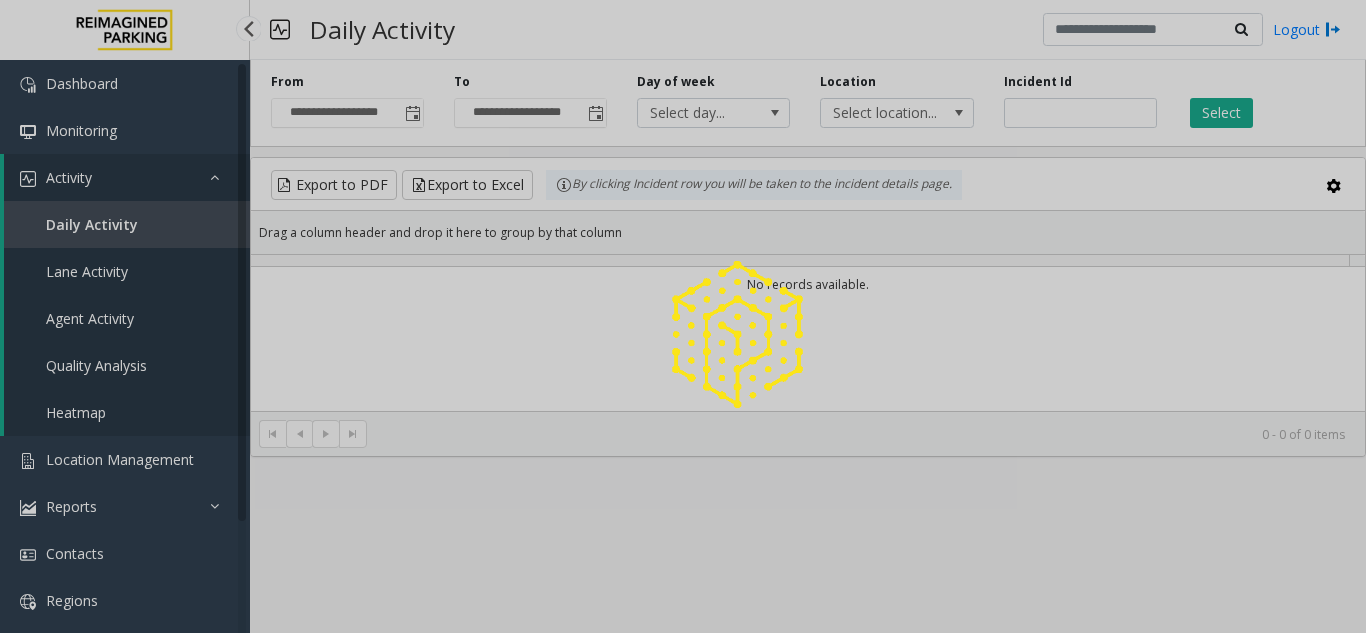 scroll, scrollTop: 0, scrollLeft: 0, axis: both 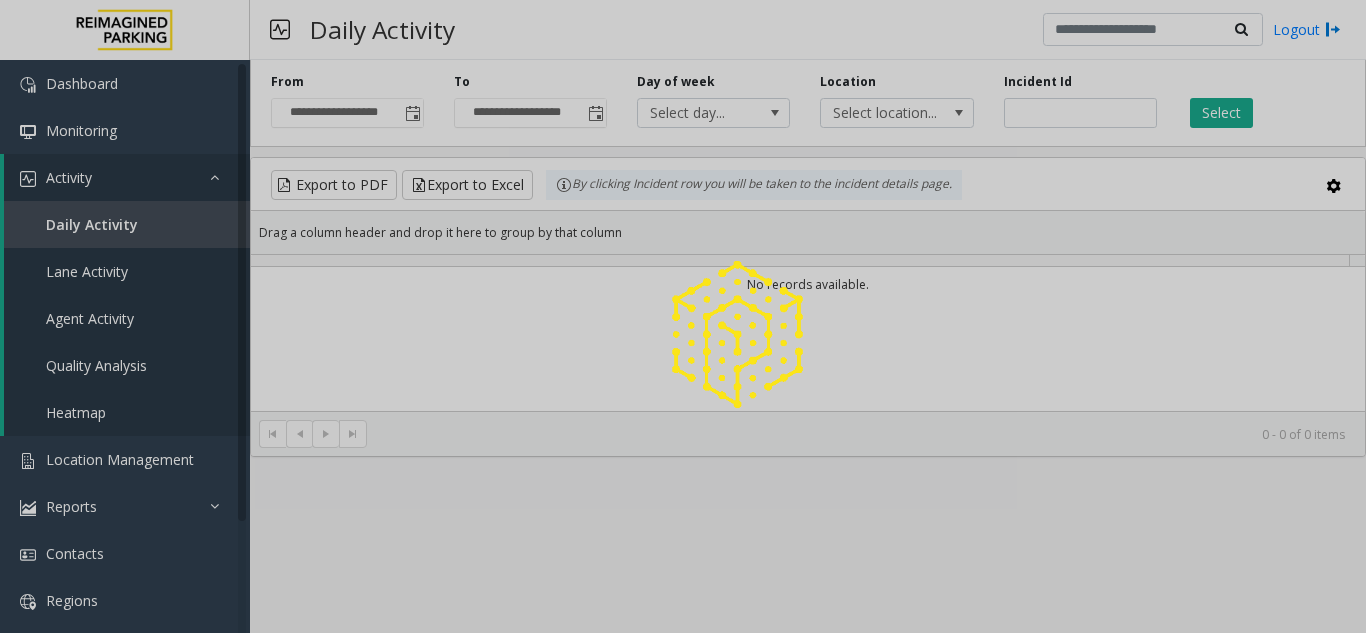click 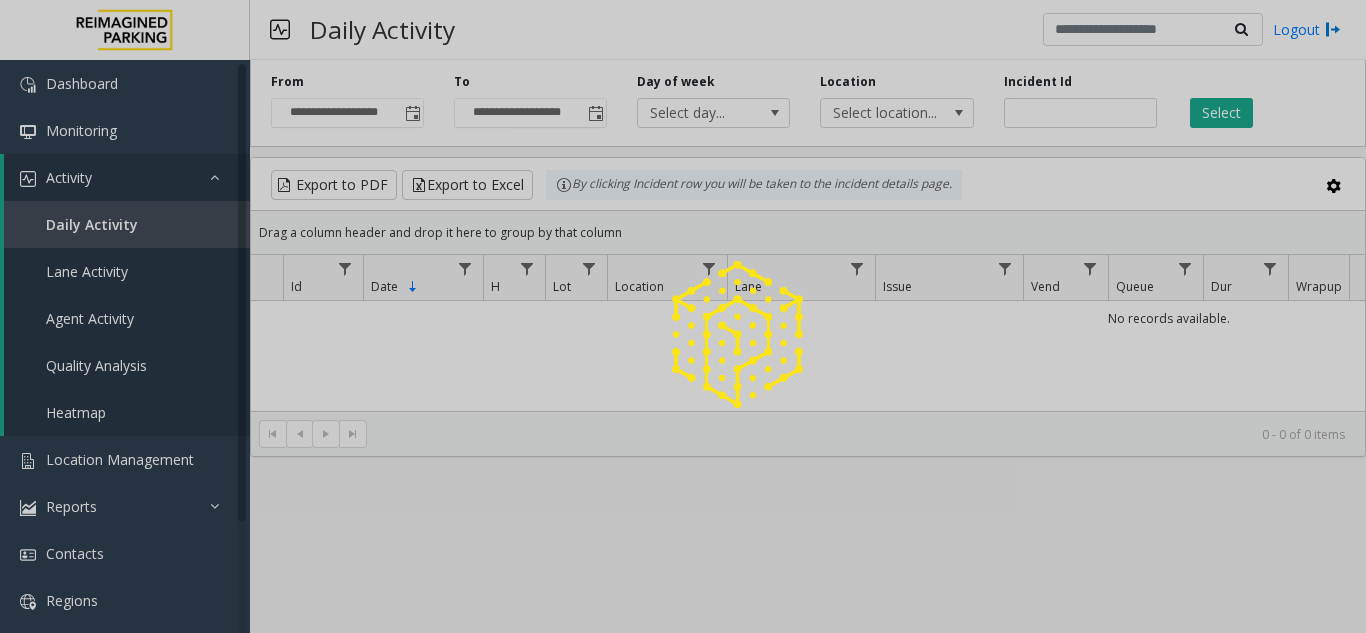 click 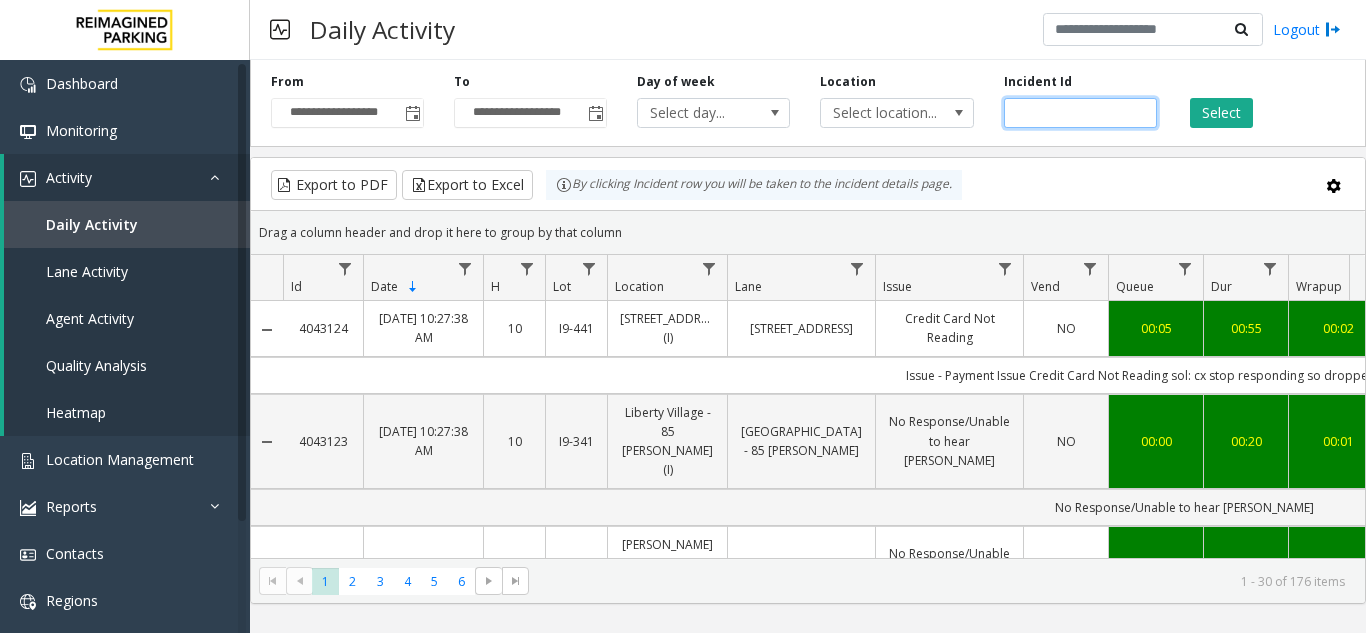 click 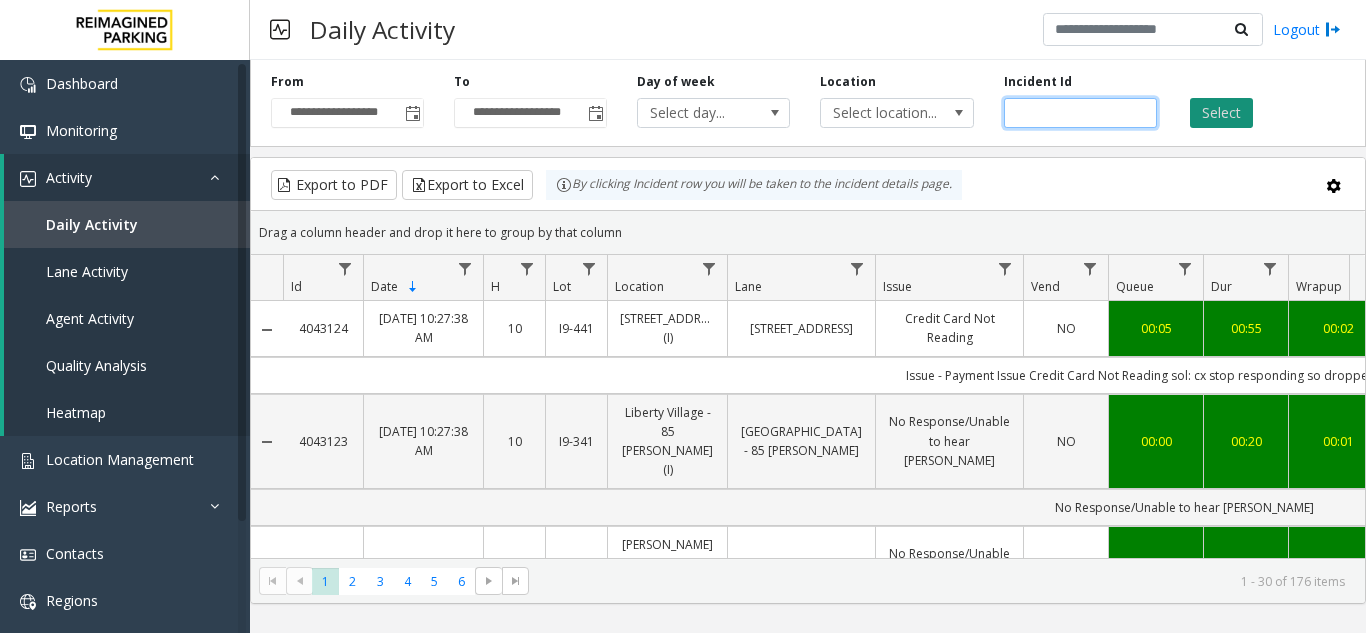 type on "*******" 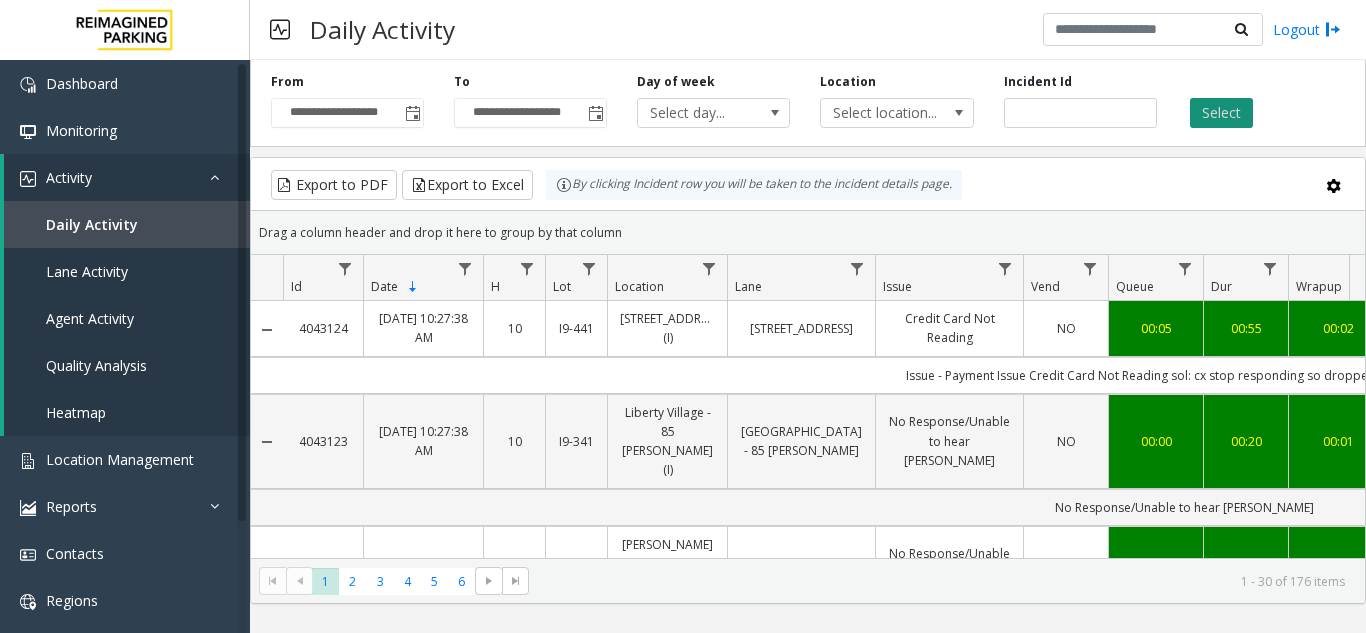 click on "Select" 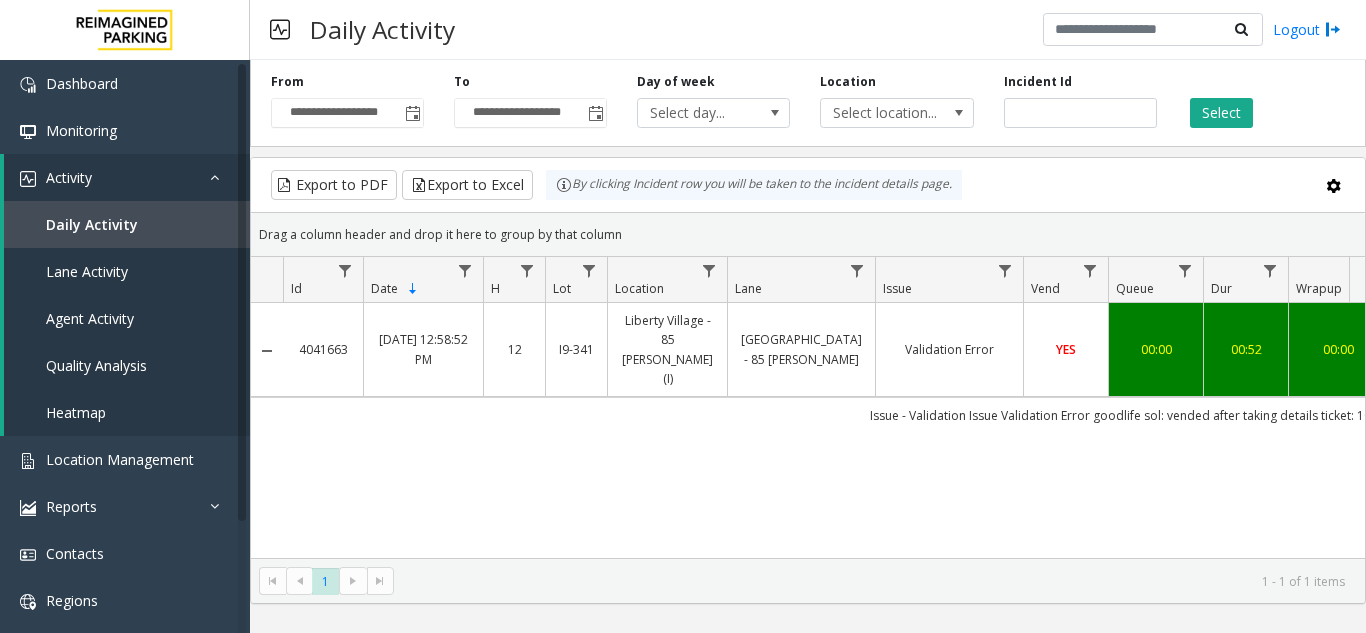 scroll, scrollTop: 0, scrollLeft: 235, axis: horizontal 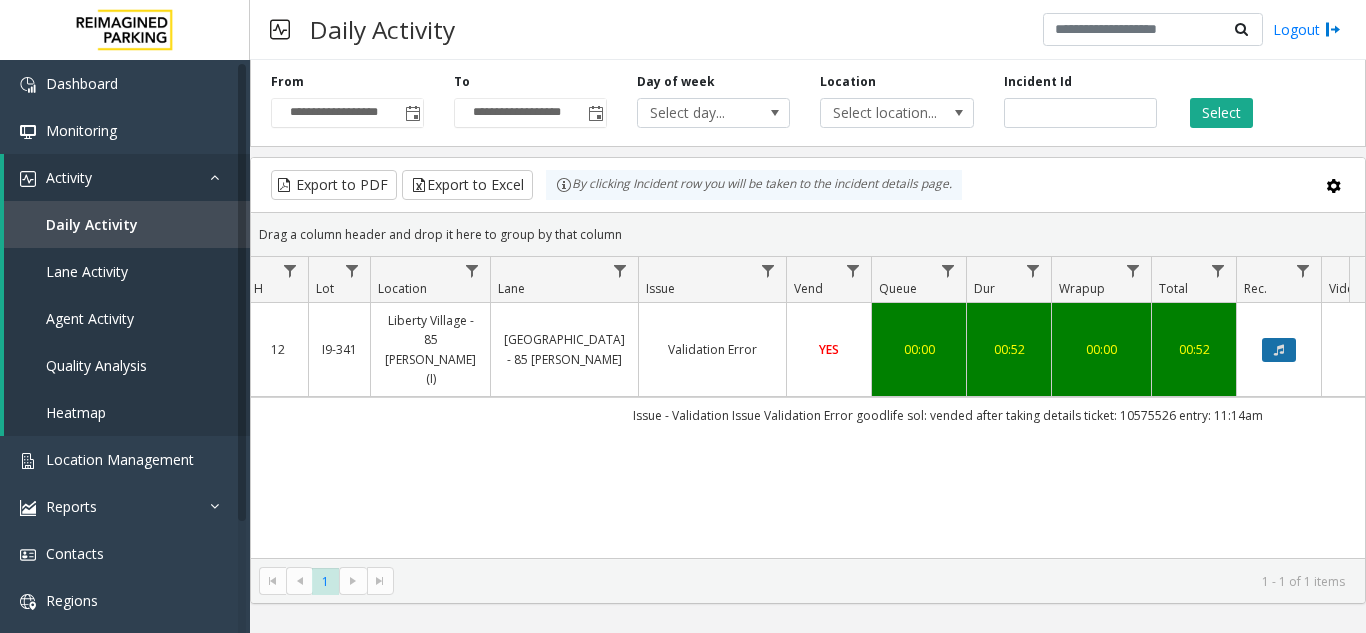 click 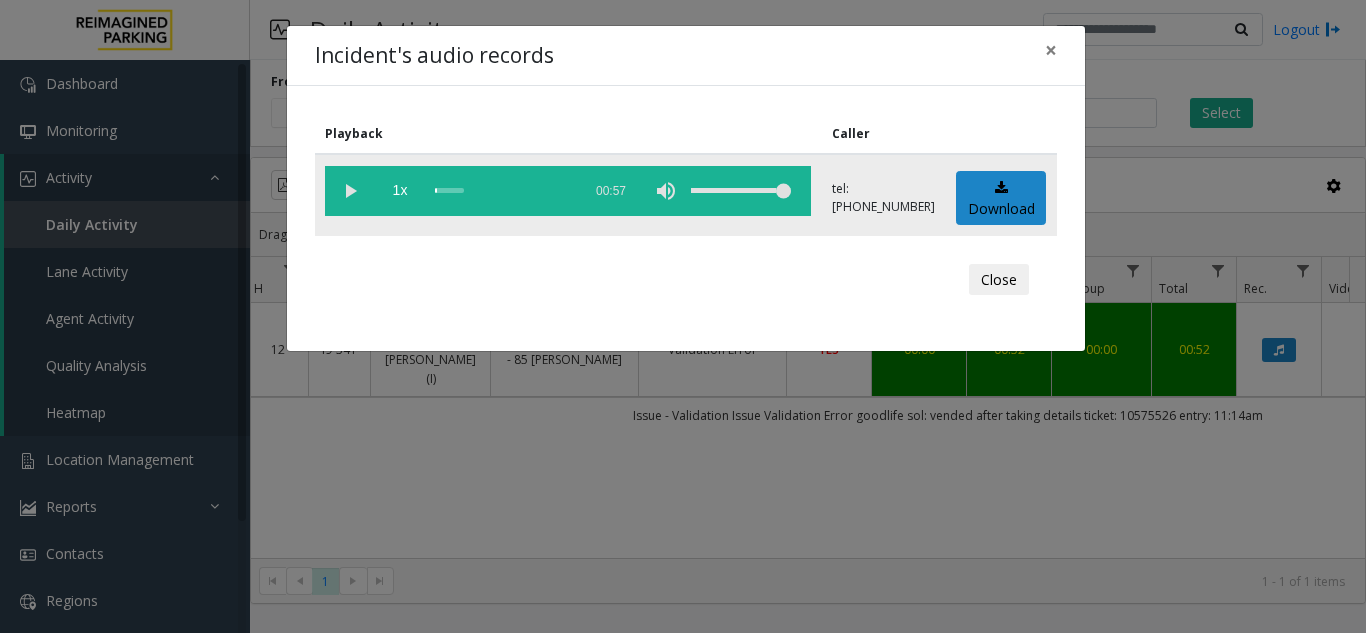 click 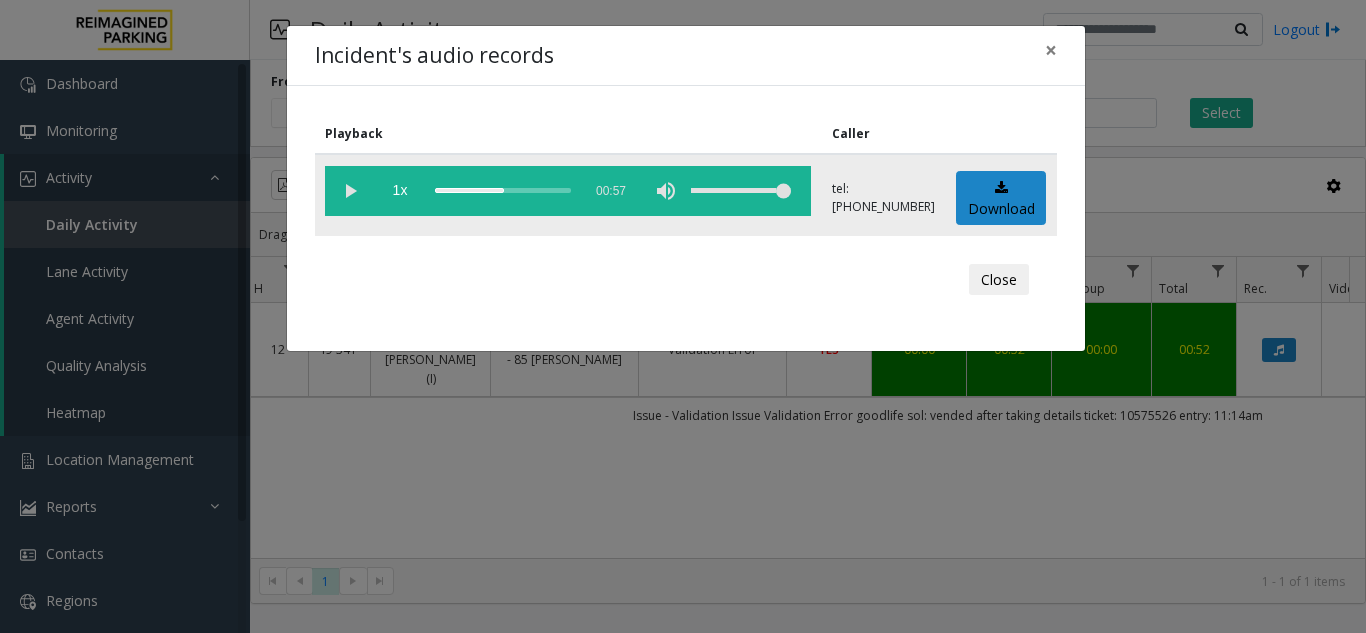 click 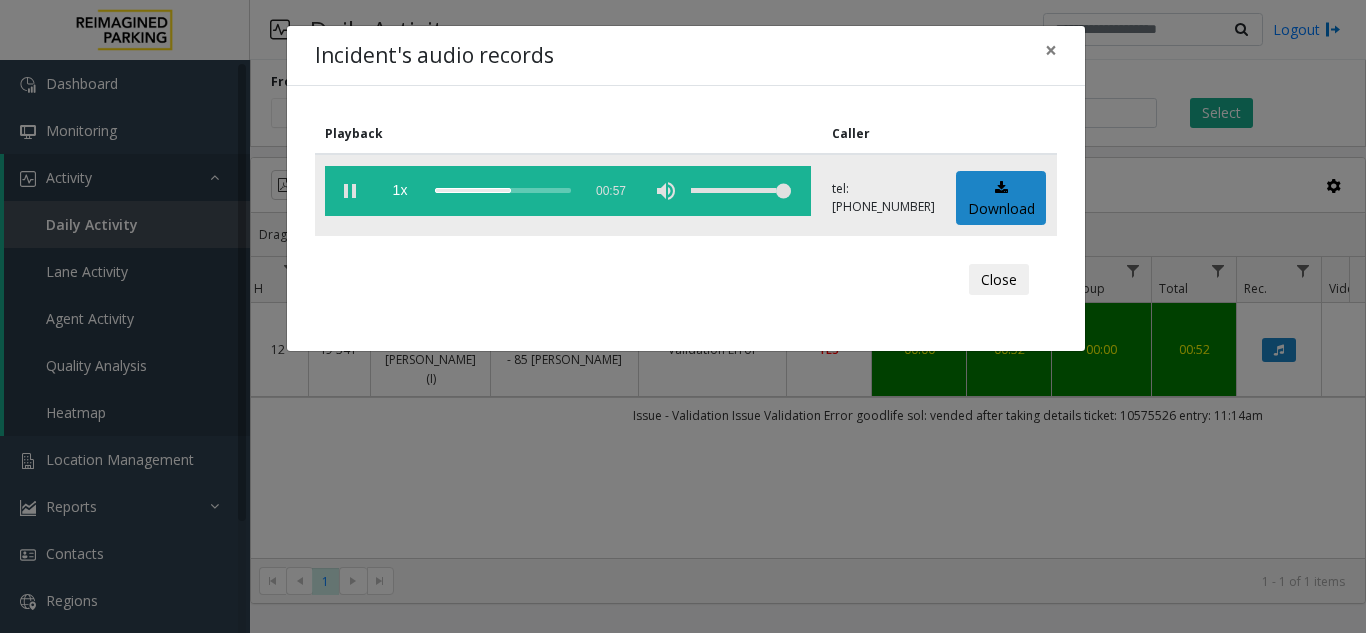 click 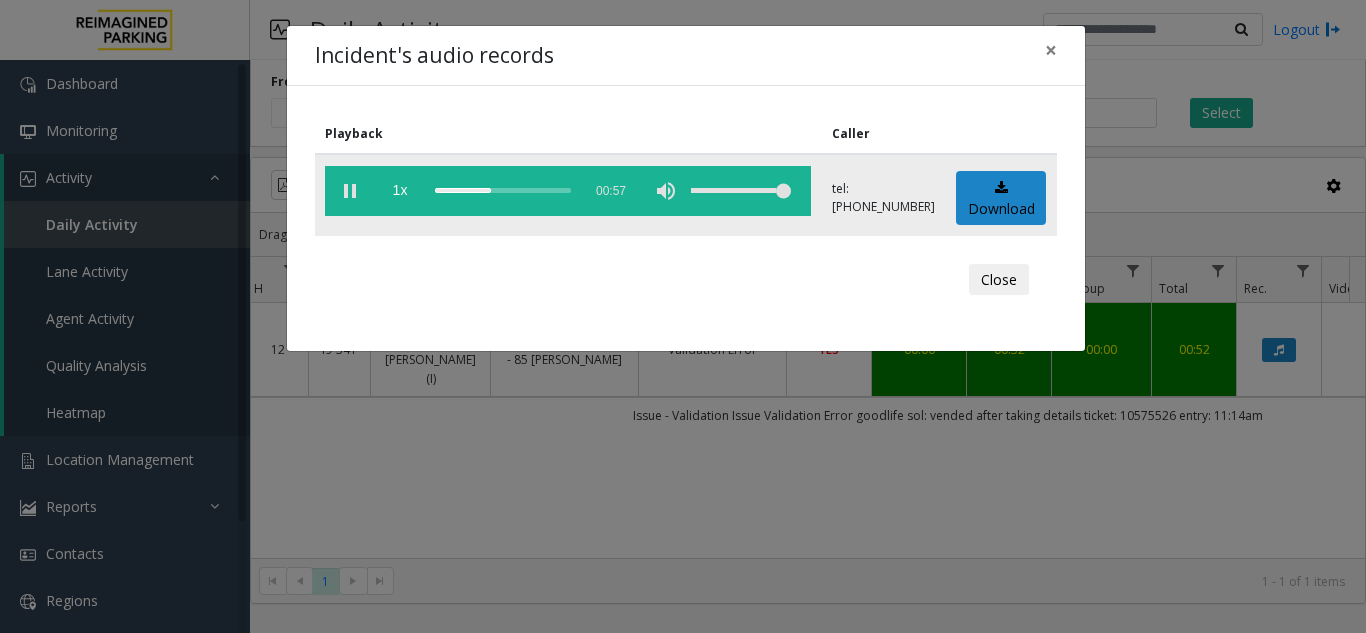 click 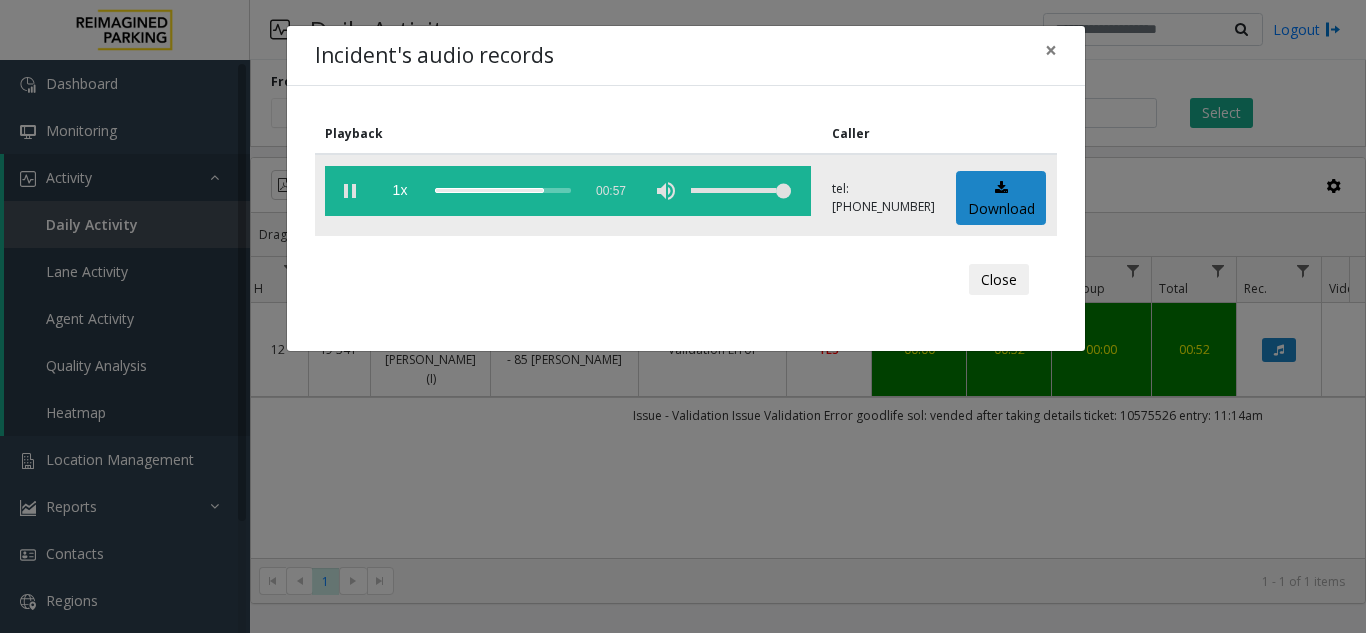 click 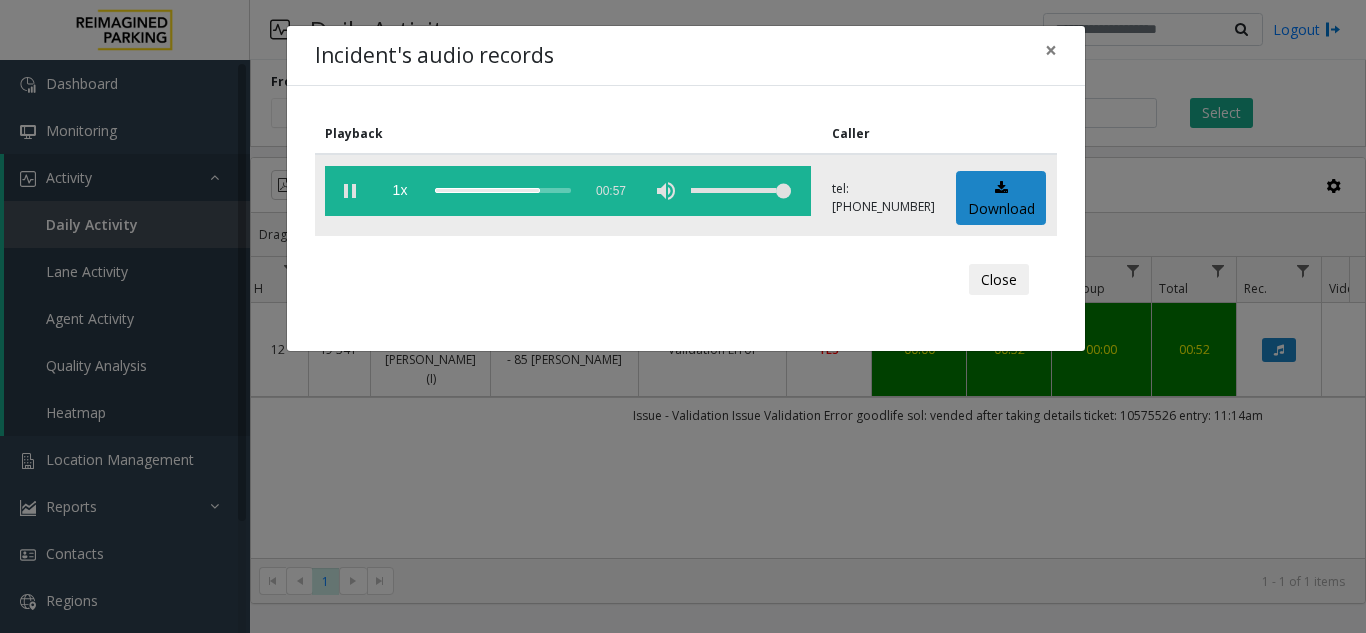 click 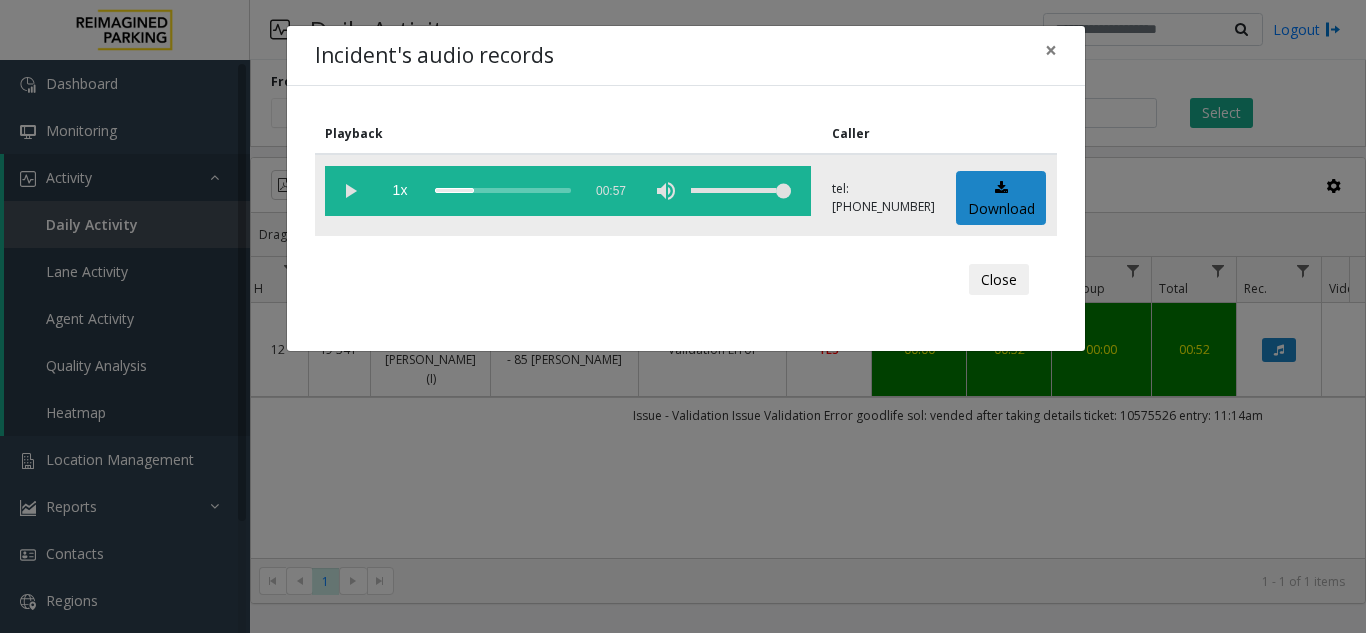 click 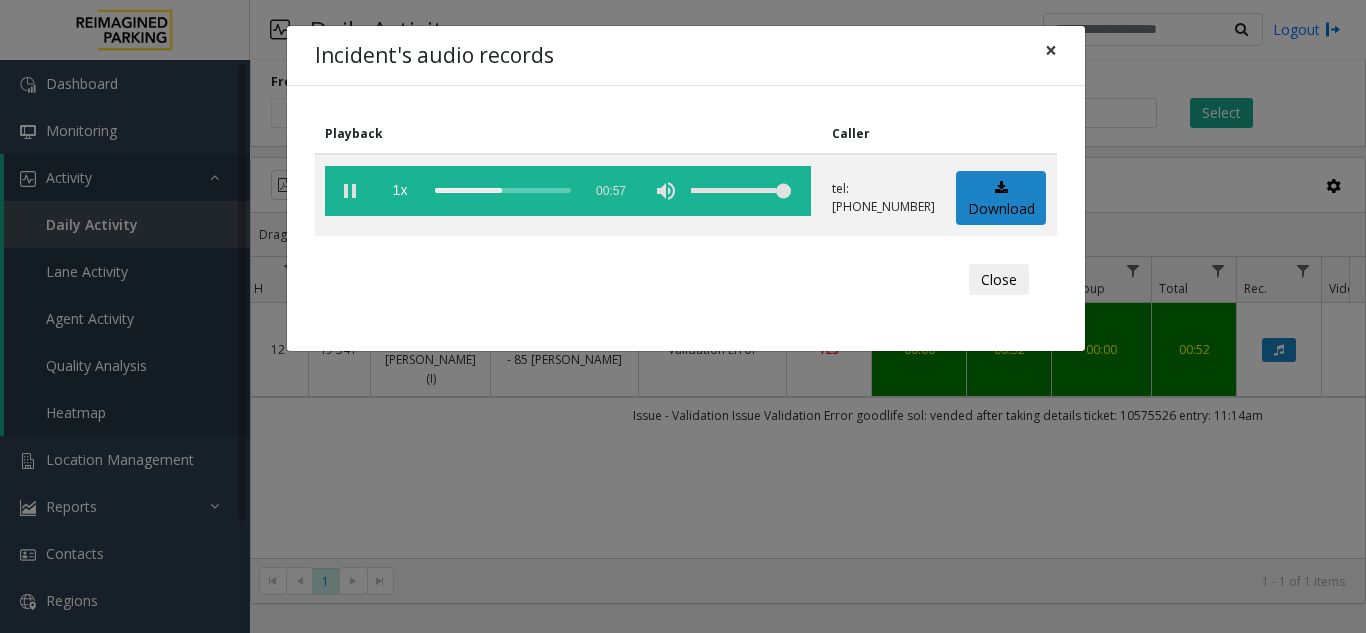click on "×" 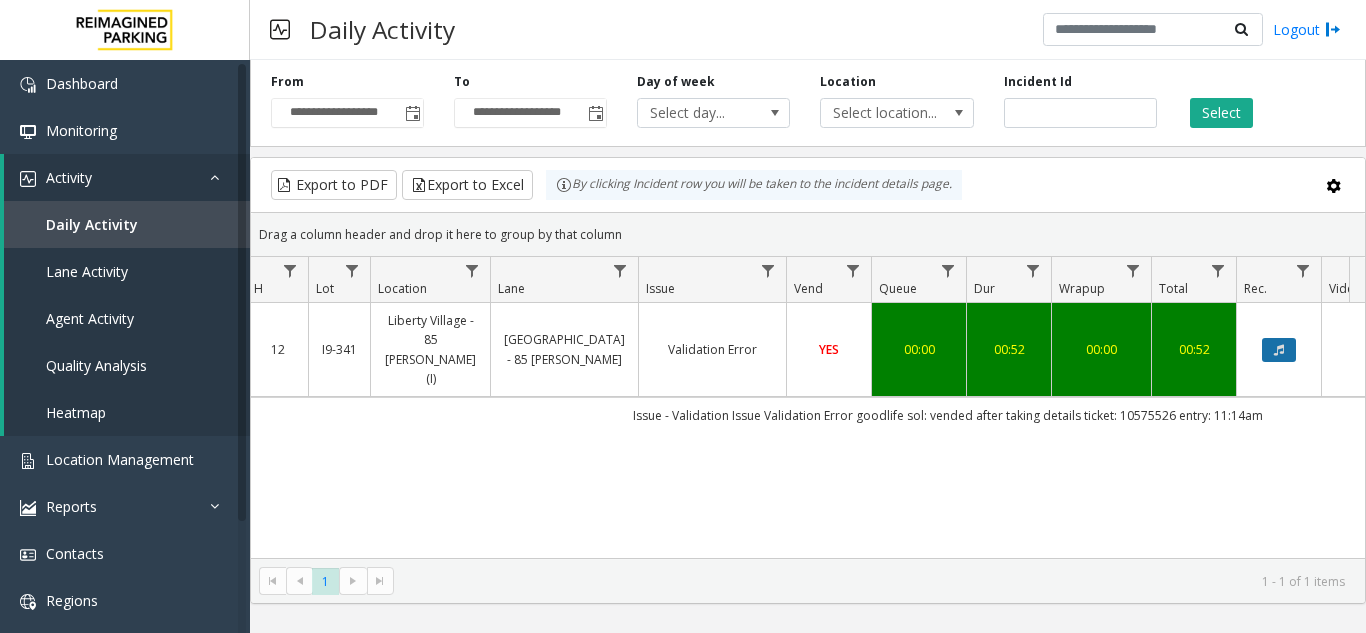 click 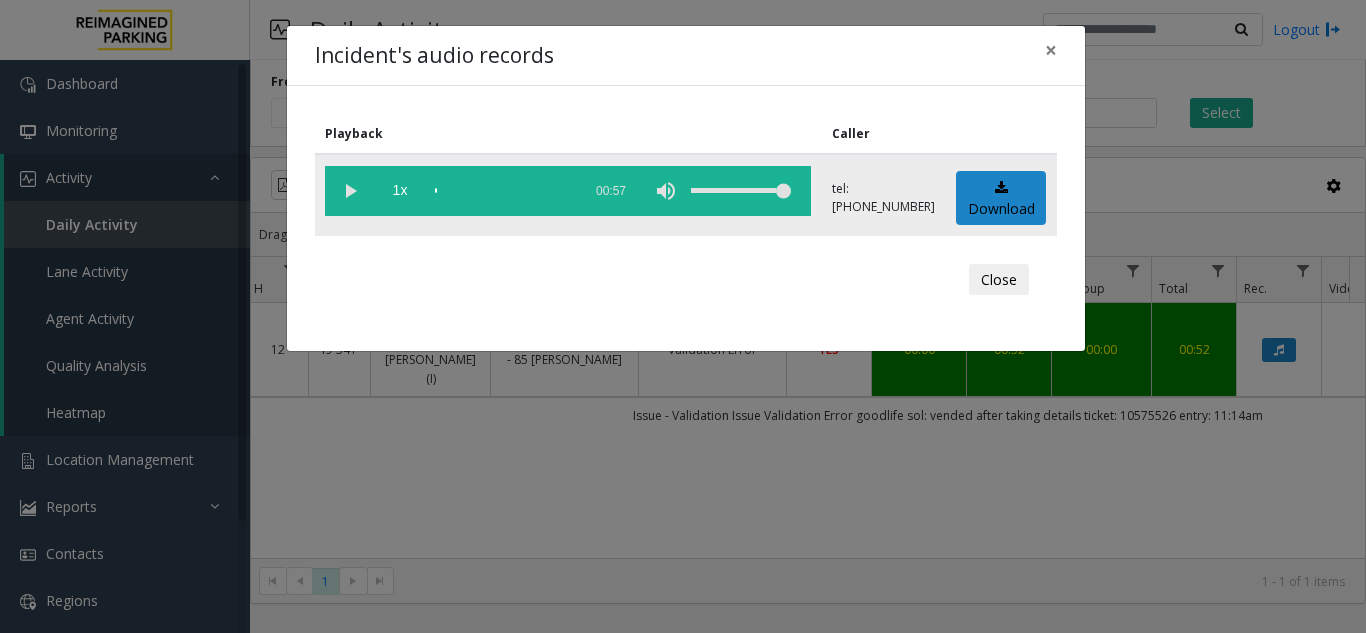 click 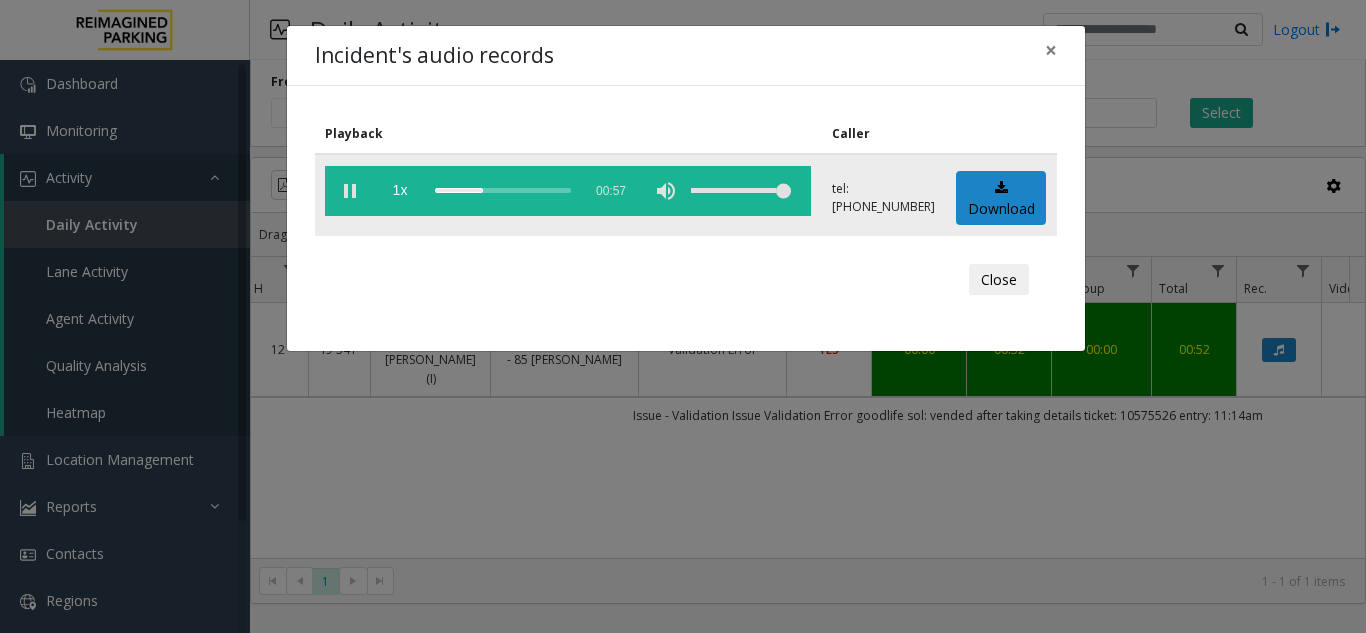click 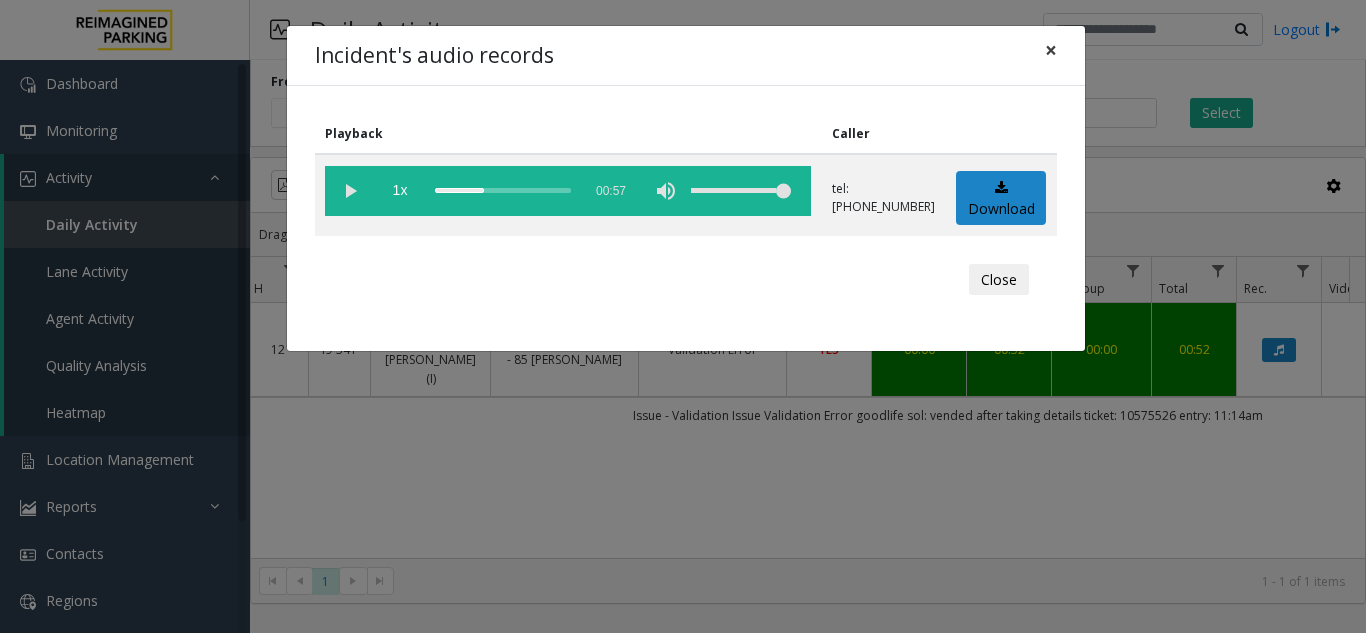 click on "×" 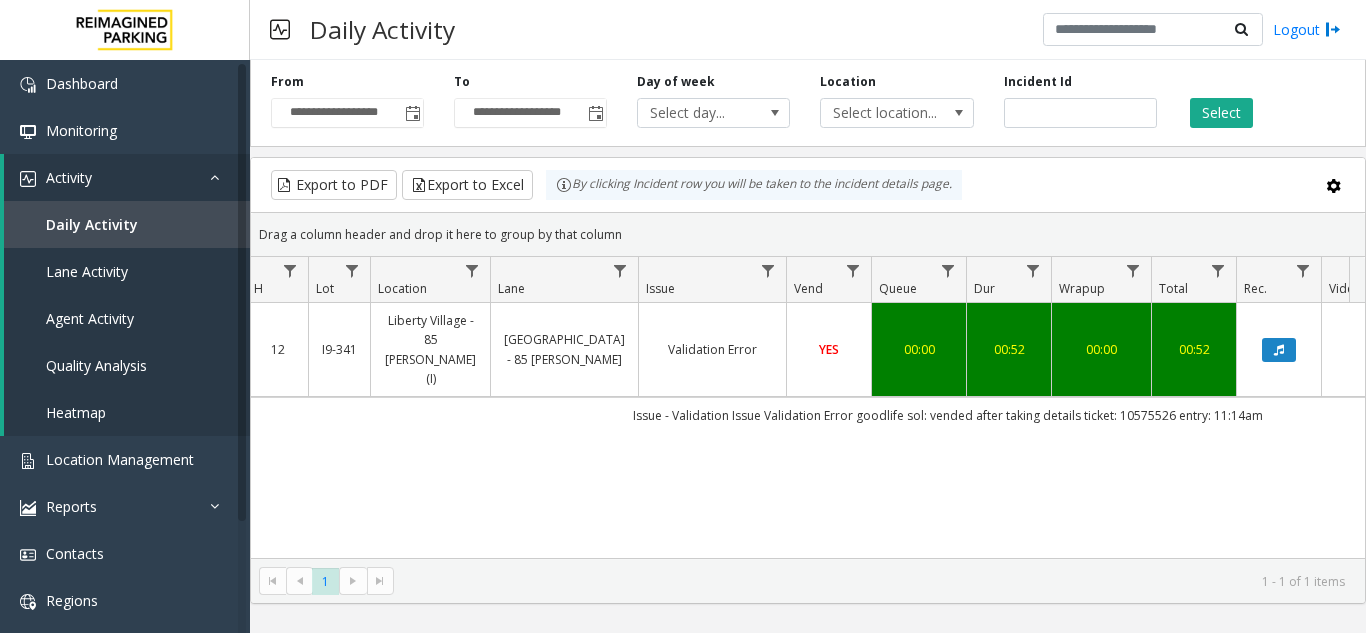 scroll, scrollTop: 0, scrollLeft: 0, axis: both 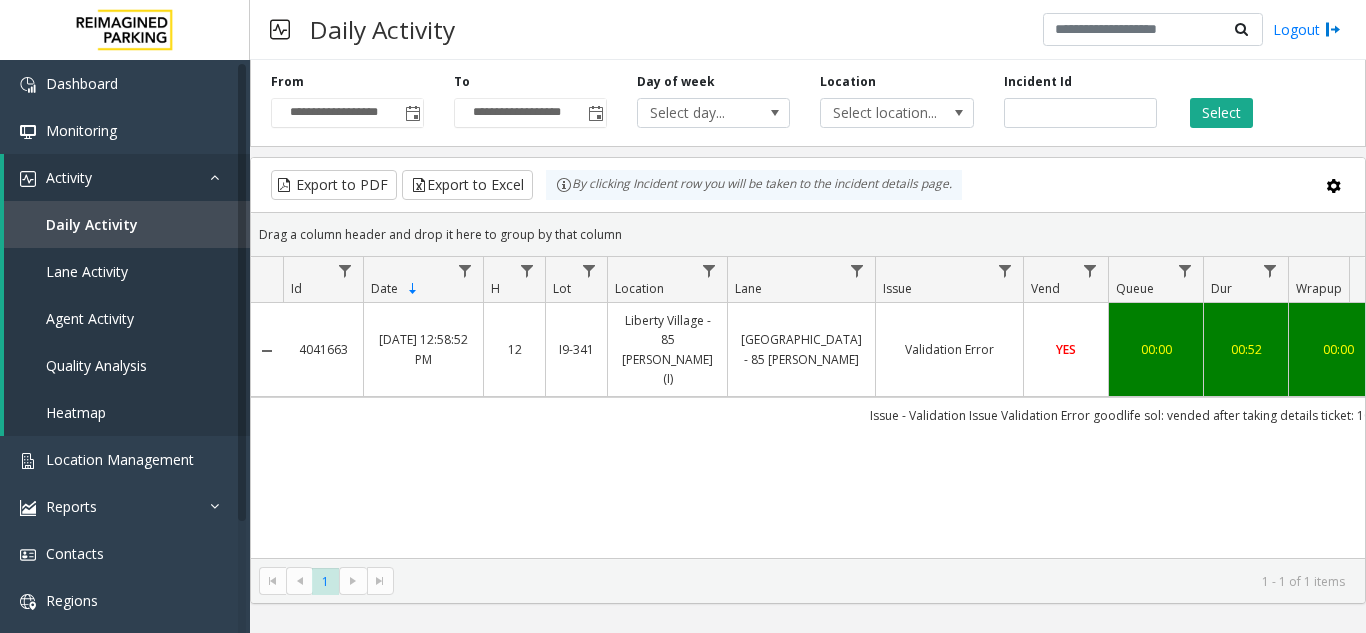 drag, startPoint x: 850, startPoint y: 559, endPoint x: 949, endPoint y: 508, distance: 111.364265 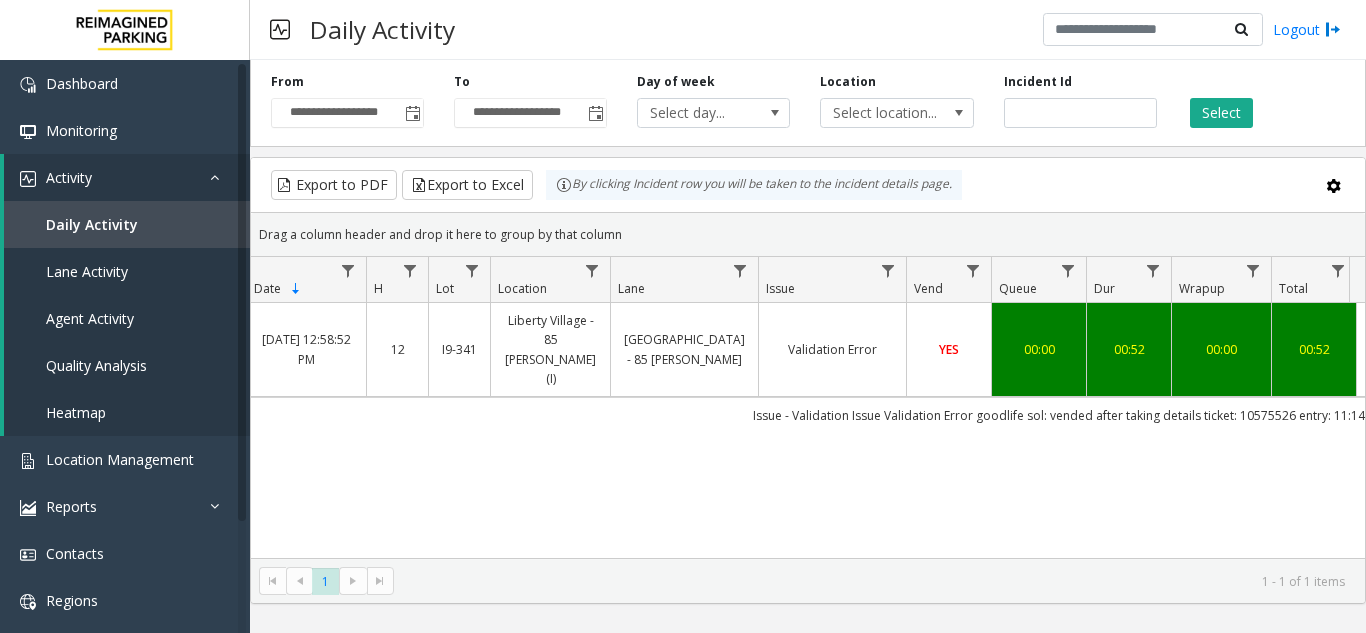 scroll, scrollTop: 0, scrollLeft: 162, axis: horizontal 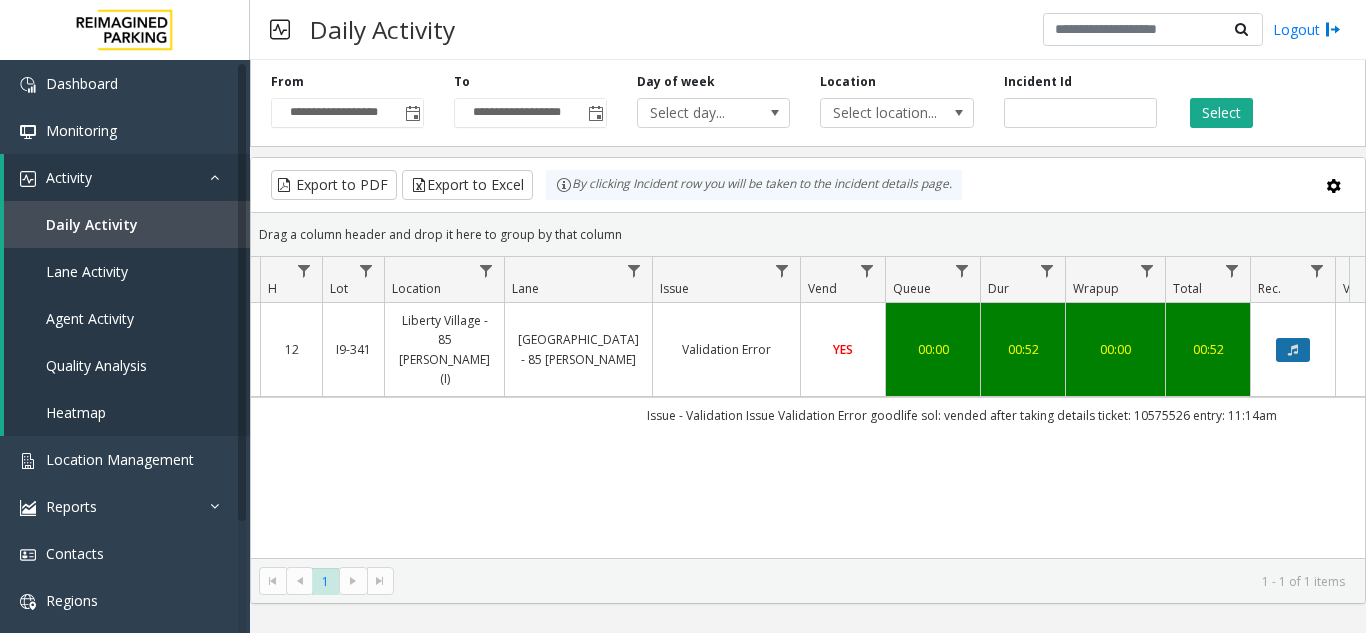 click 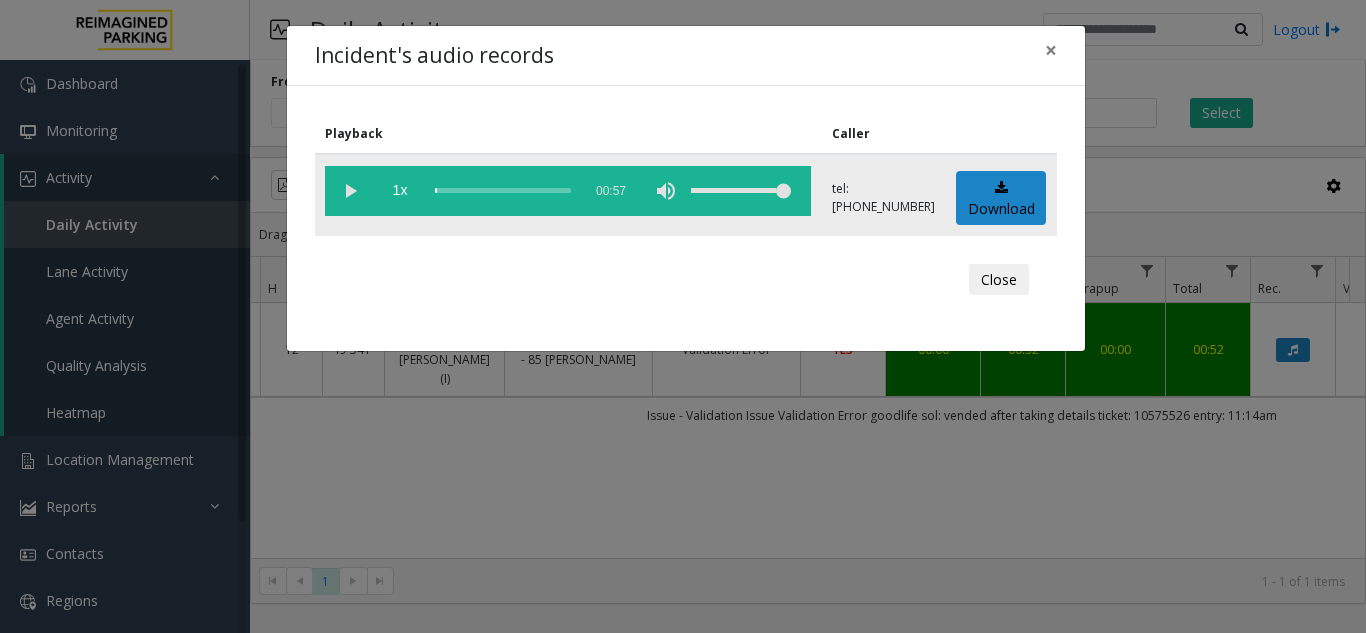 click 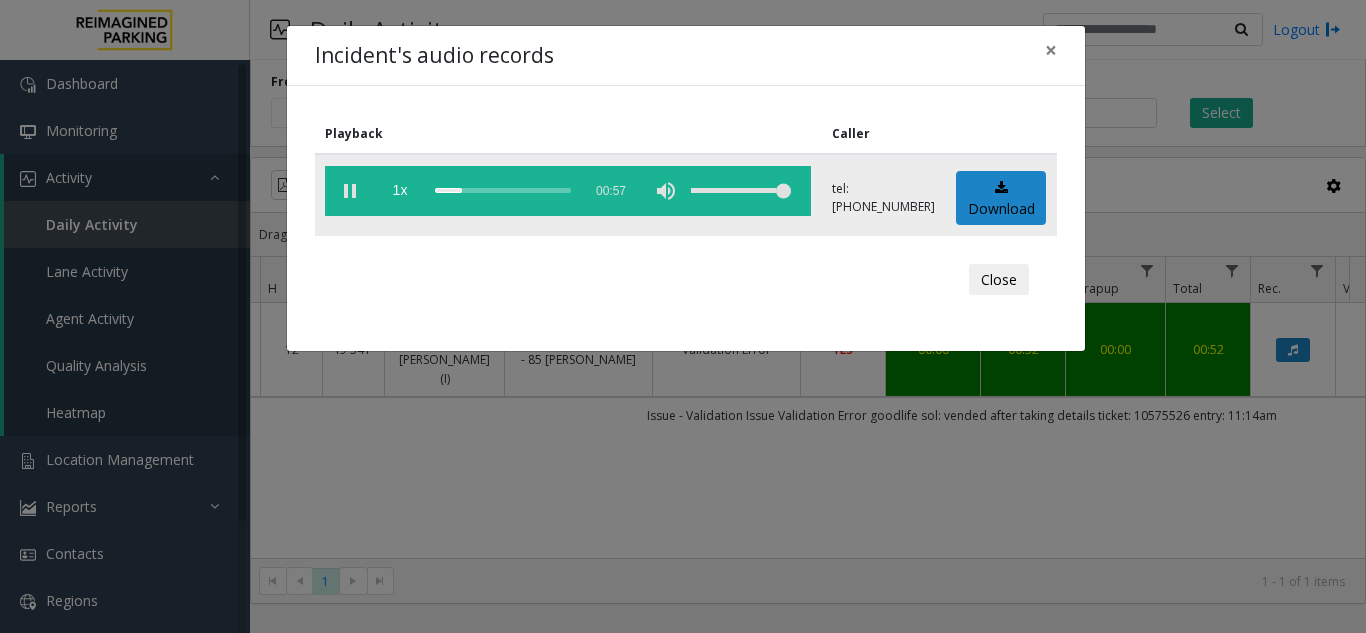 click 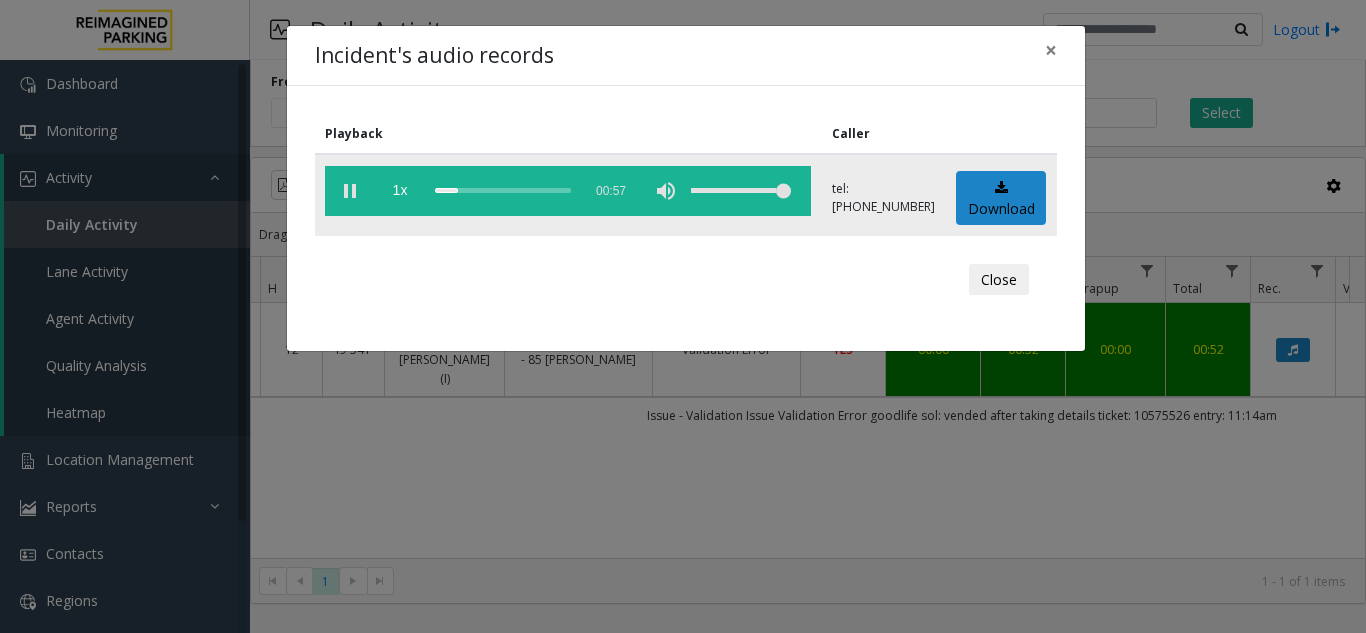 click 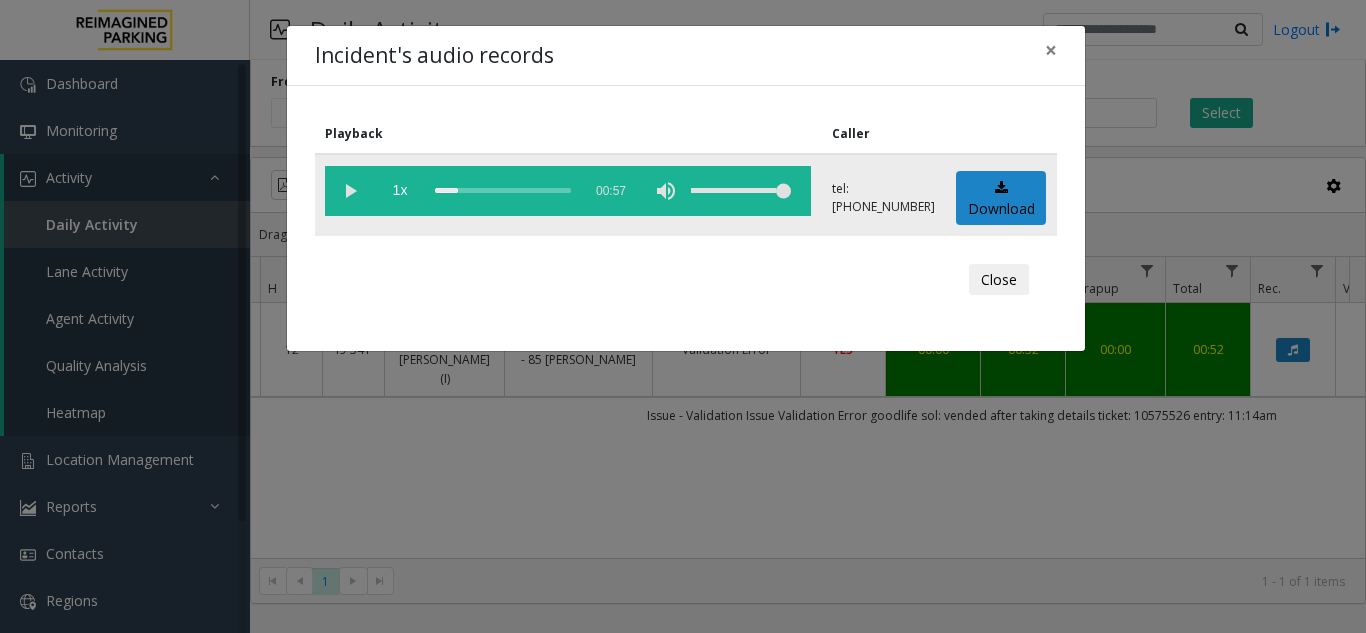 click 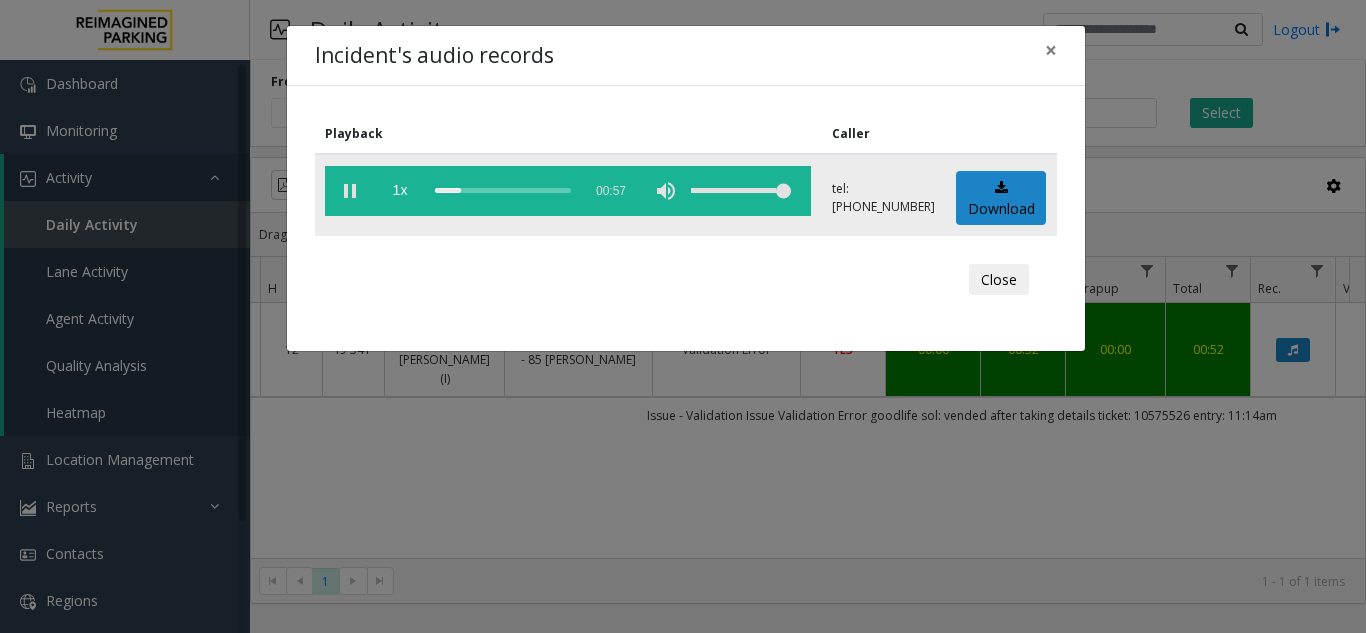 click 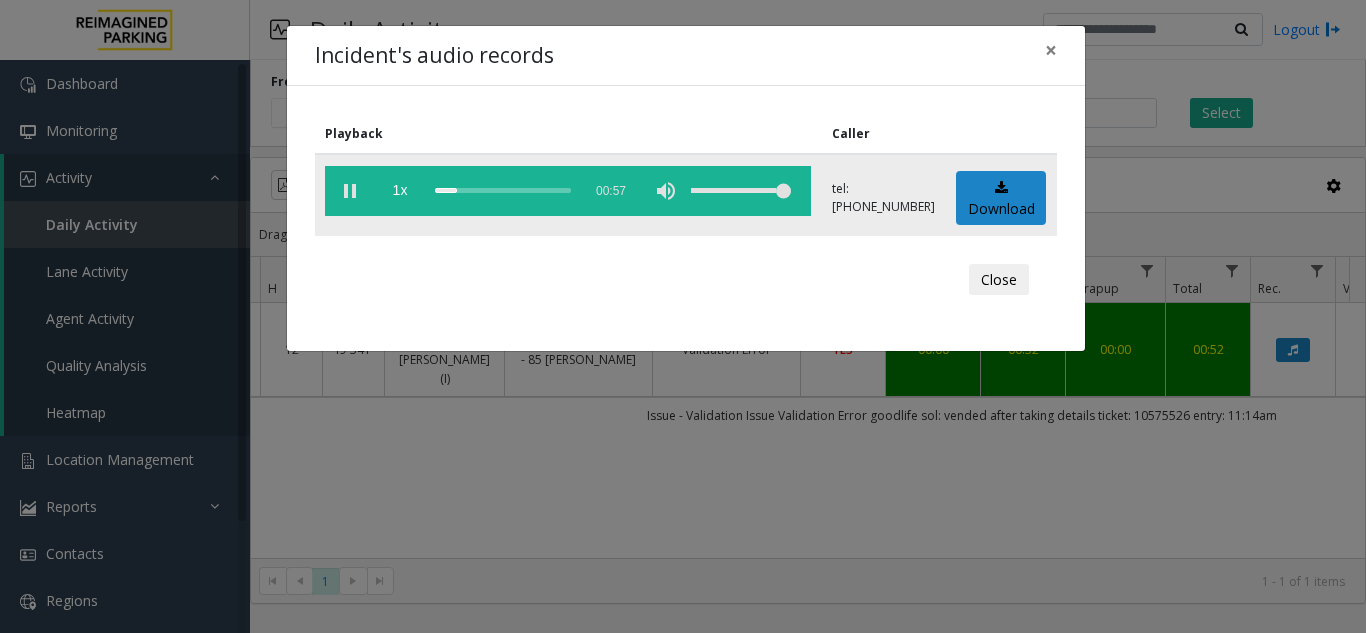 click 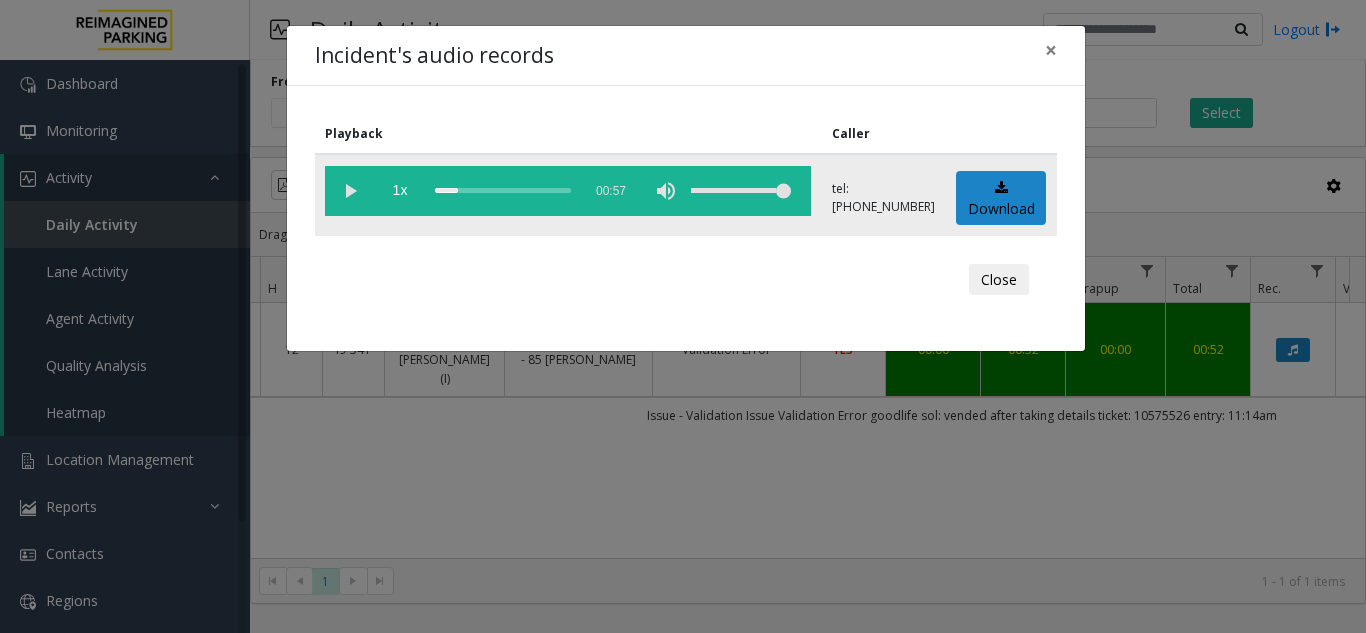 click 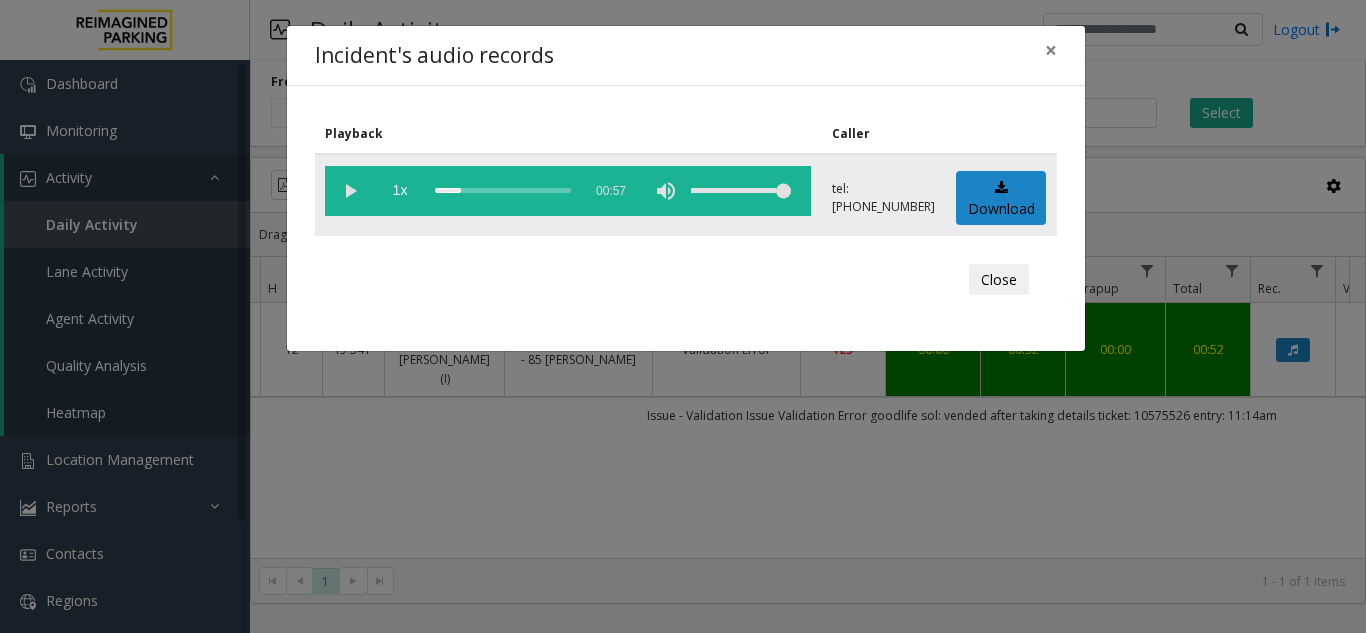 click 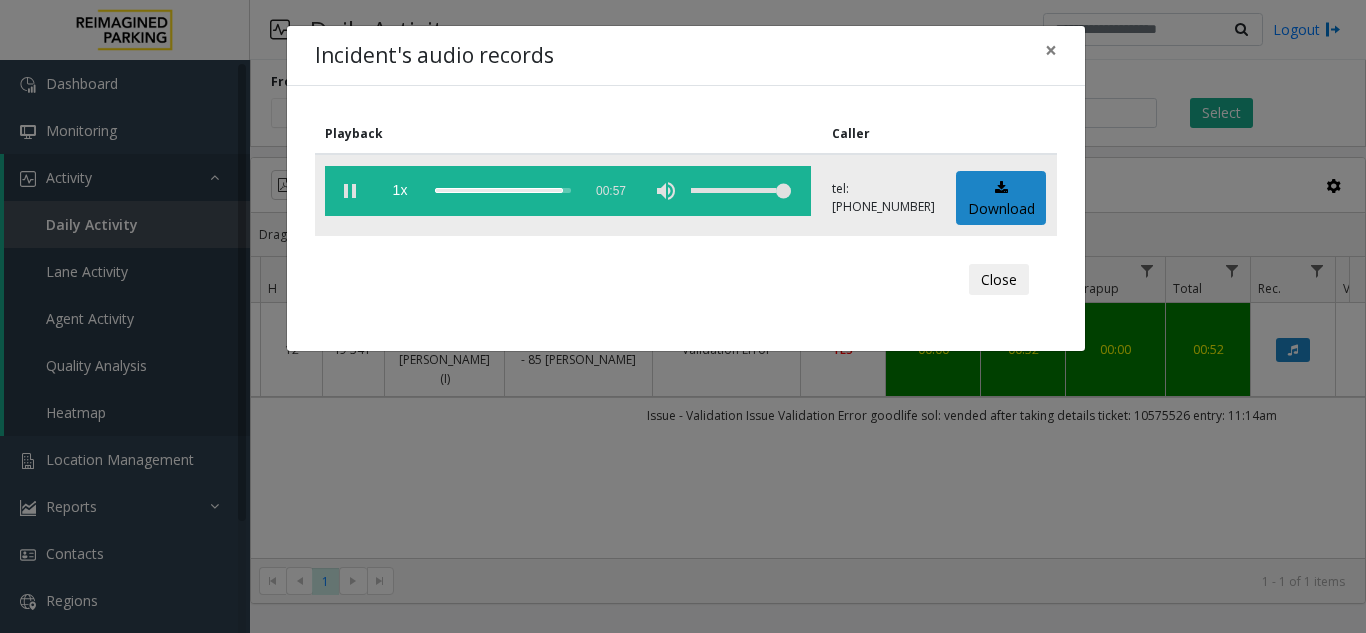 click 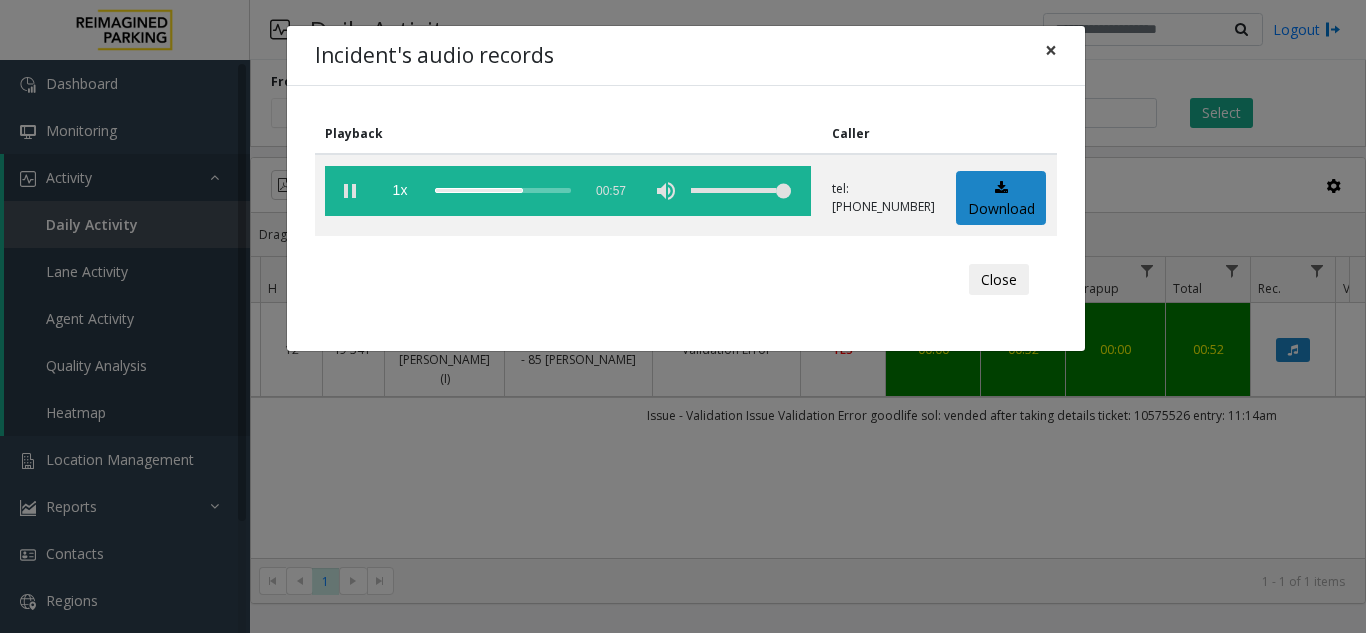 click on "×" 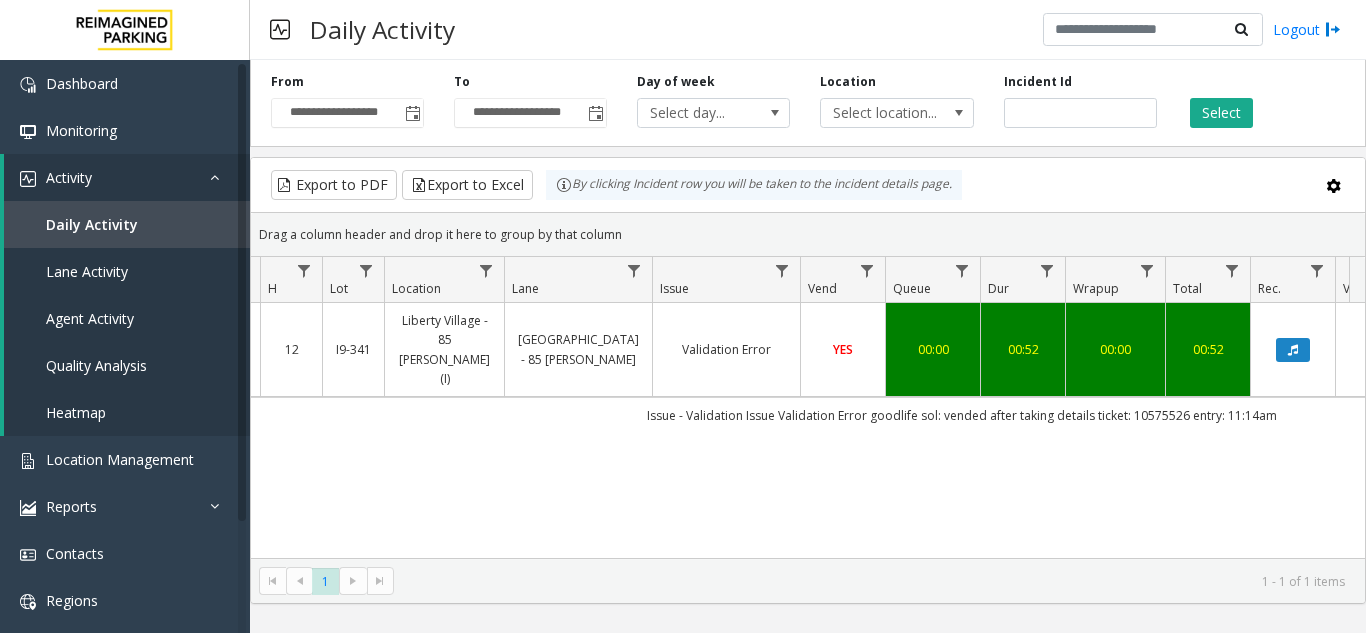 scroll, scrollTop: 0, scrollLeft: 0, axis: both 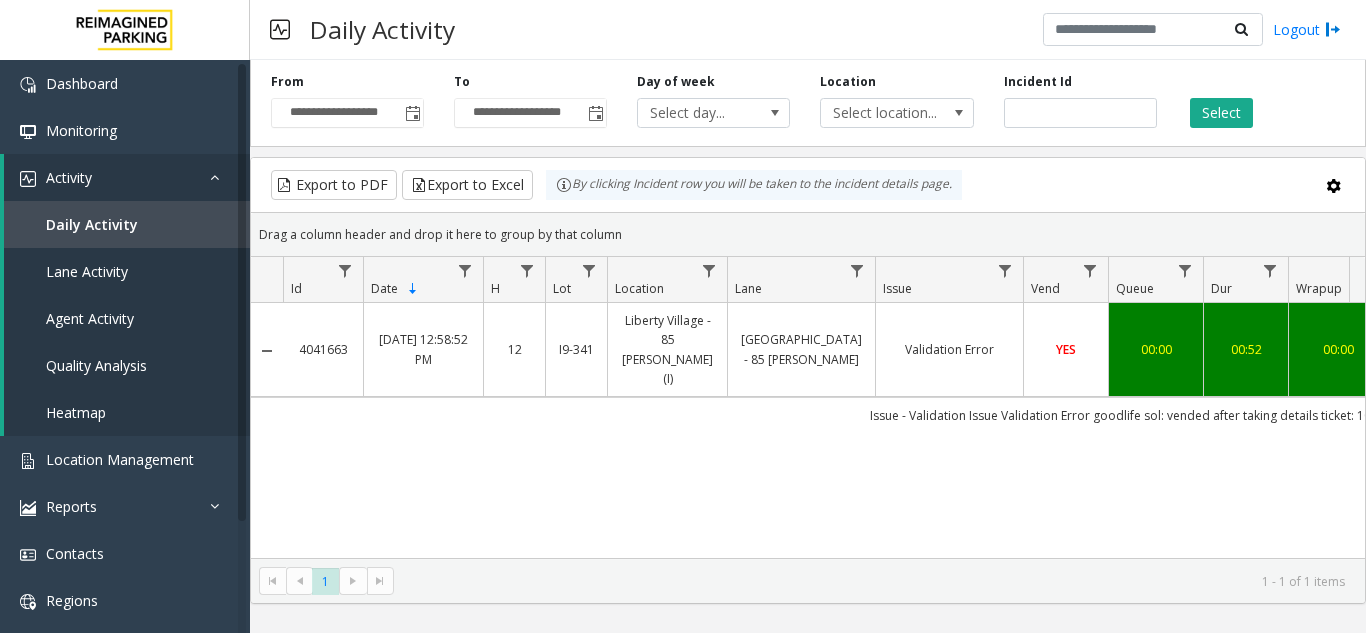 drag, startPoint x: 359, startPoint y: 335, endPoint x: 294, endPoint y: 341, distance: 65.27634 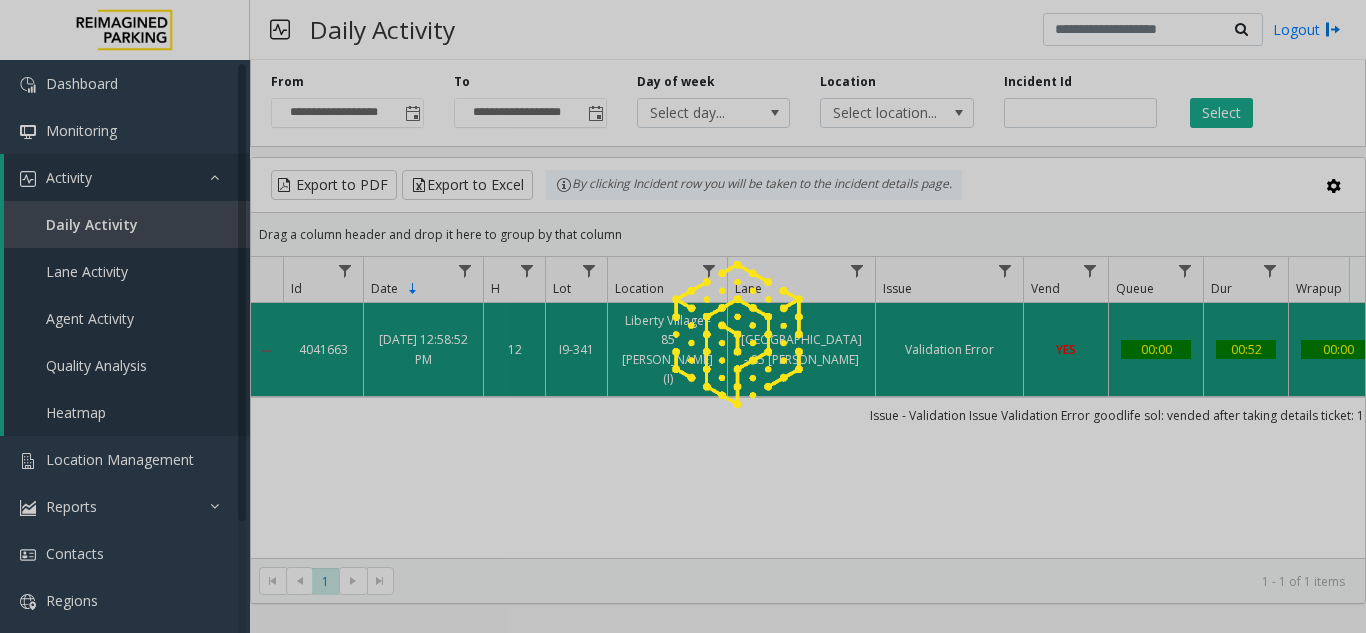 copy on "4041663" 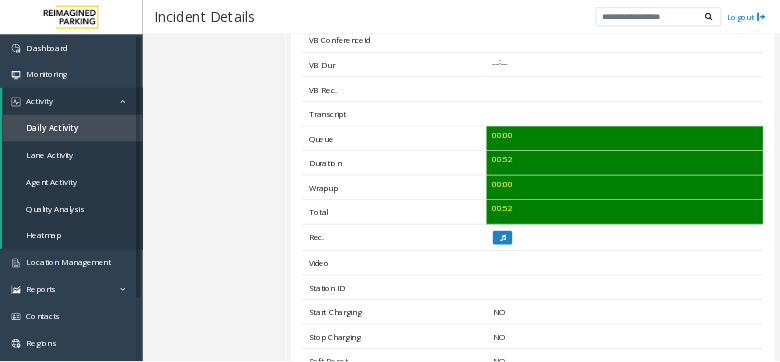 scroll, scrollTop: 700, scrollLeft: 0, axis: vertical 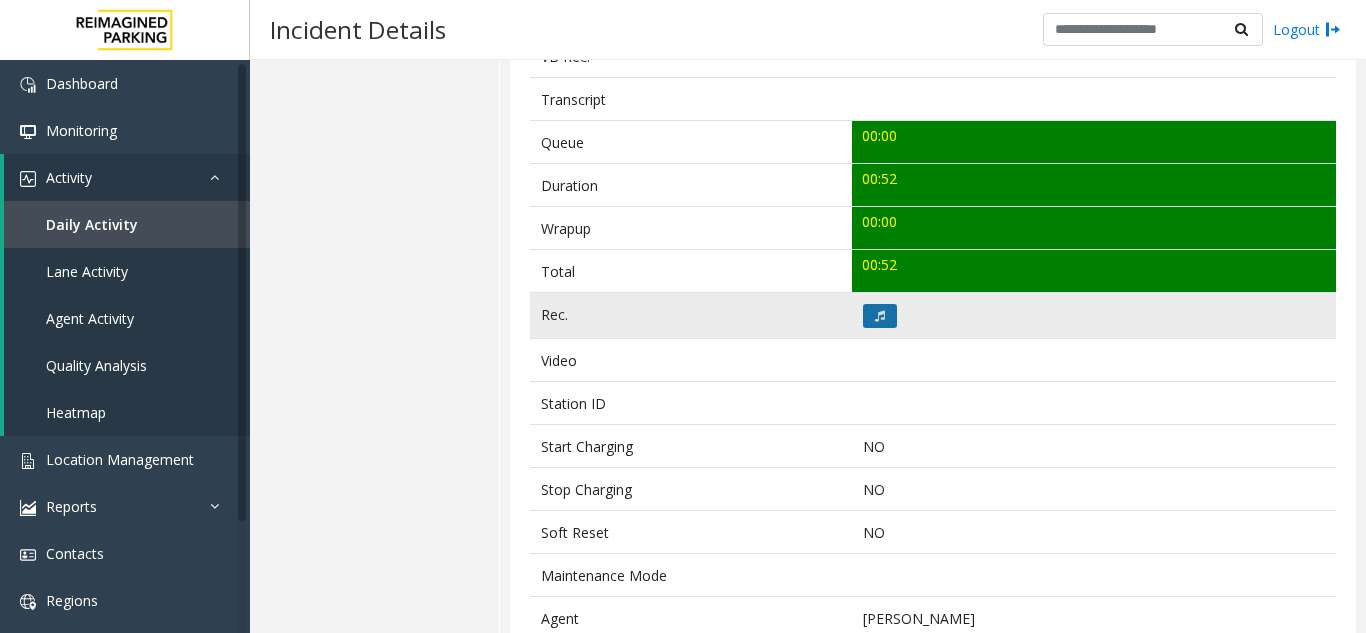 click 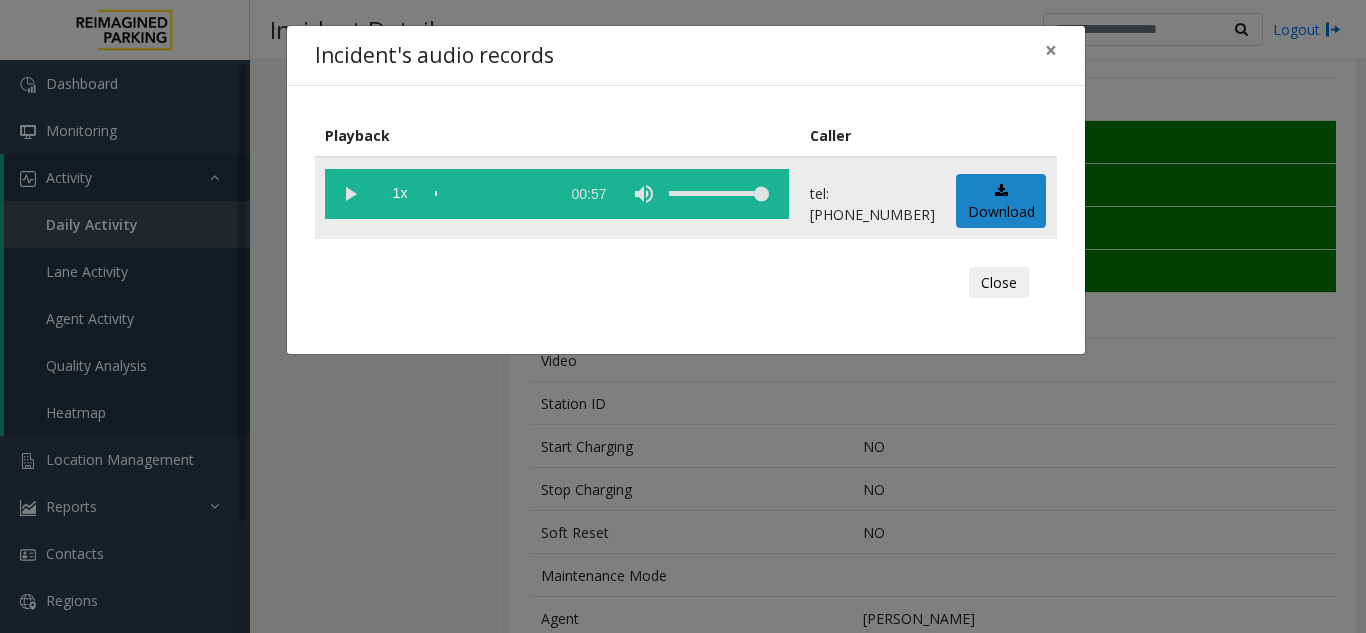 click 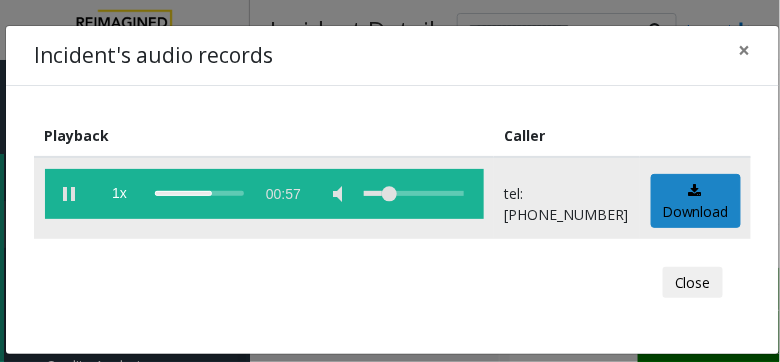 drag, startPoint x: 568, startPoint y: 357, endPoint x: 324, endPoint y: 204, distance: 288.00174 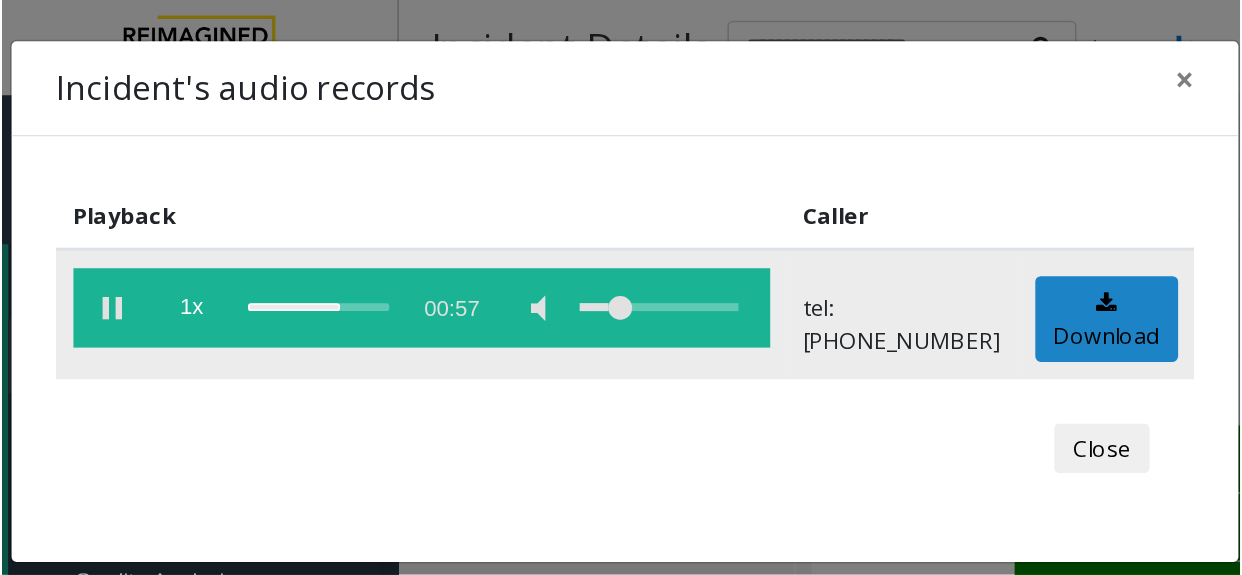 scroll, scrollTop: 700, scrollLeft: 0, axis: vertical 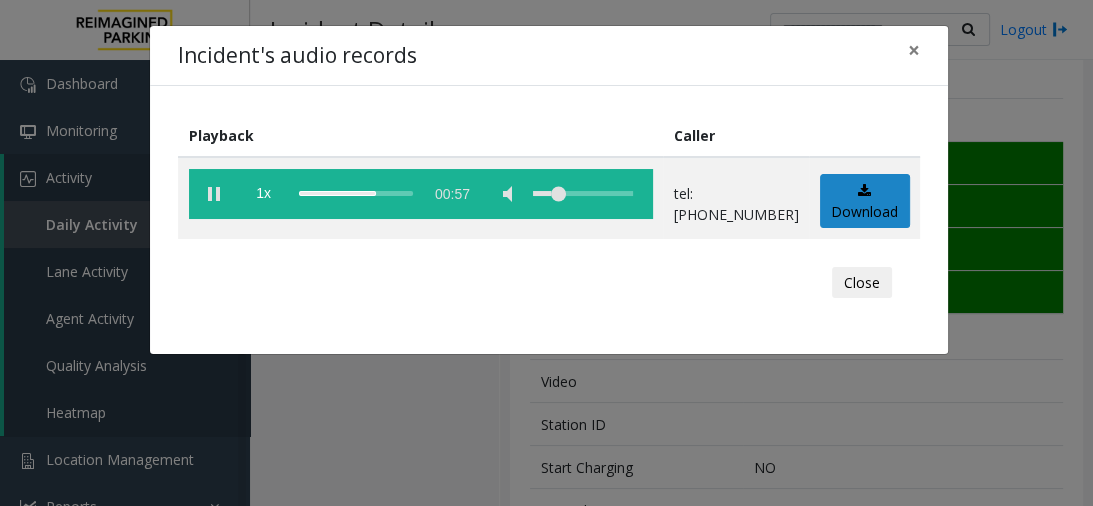 drag, startPoint x: 324, startPoint y: 204, endPoint x: 454, endPoint y: 285, distance: 153.16985 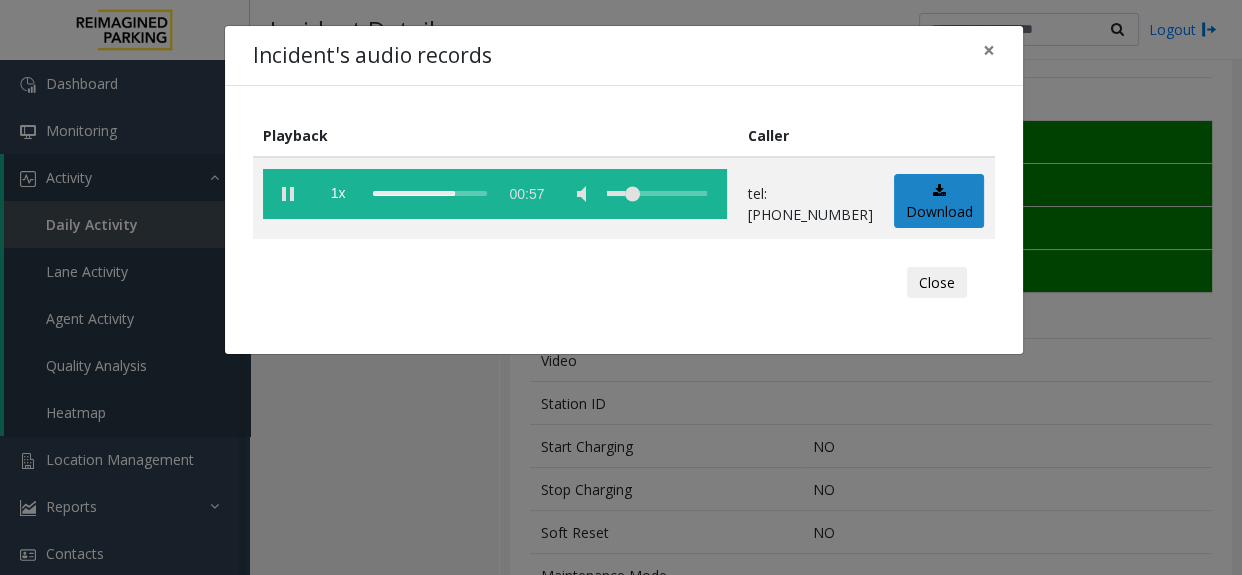 drag, startPoint x: 454, startPoint y: 285, endPoint x: 516, endPoint y: 324, distance: 73.24616 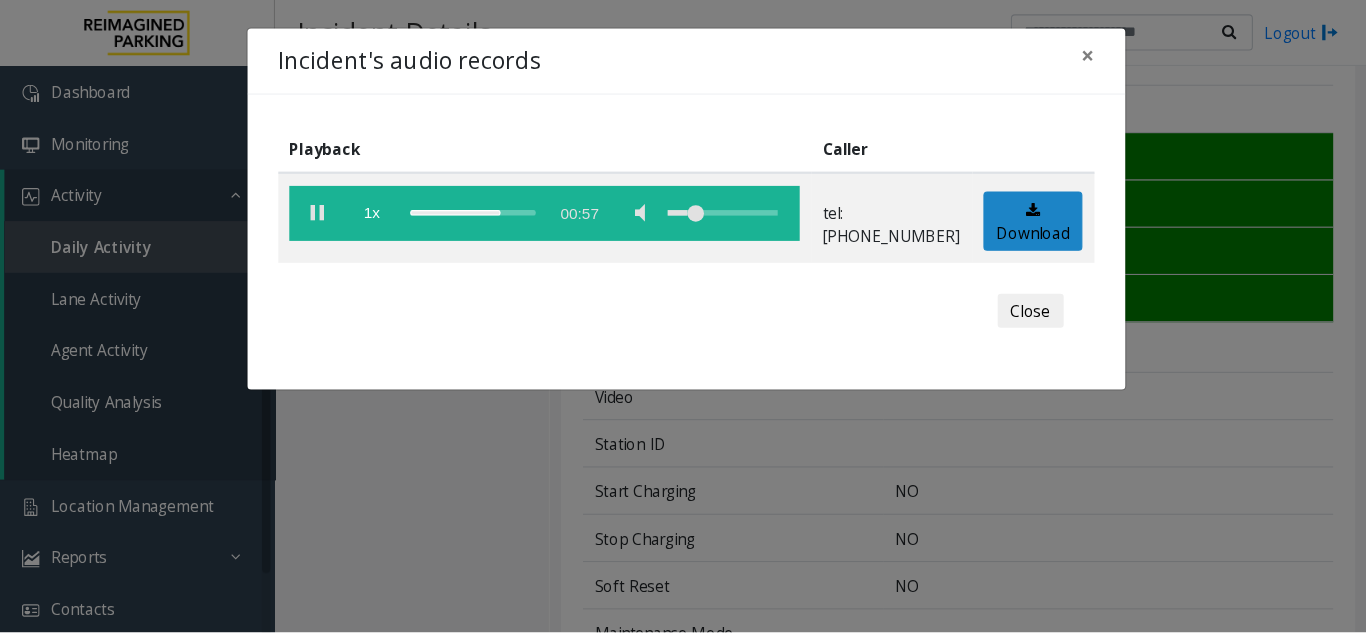 scroll, scrollTop: 700, scrollLeft: 0, axis: vertical 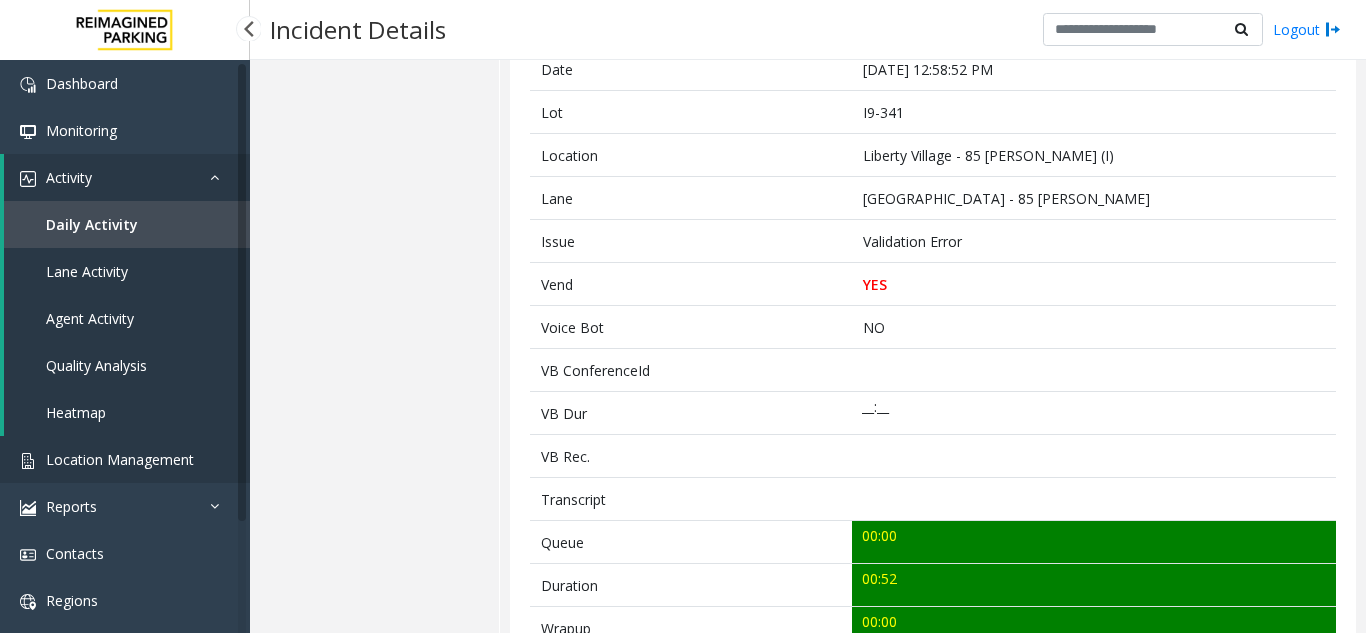 click on "Location Management" at bounding box center (125, 459) 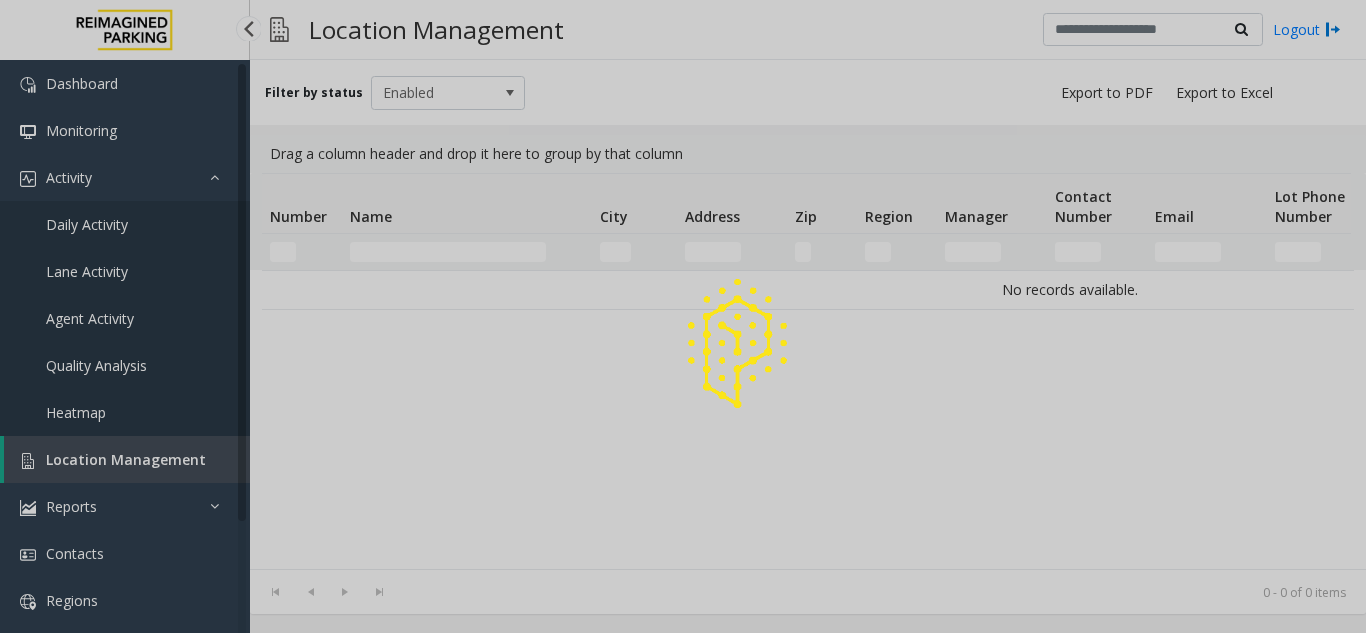 scroll, scrollTop: 0, scrollLeft: 0, axis: both 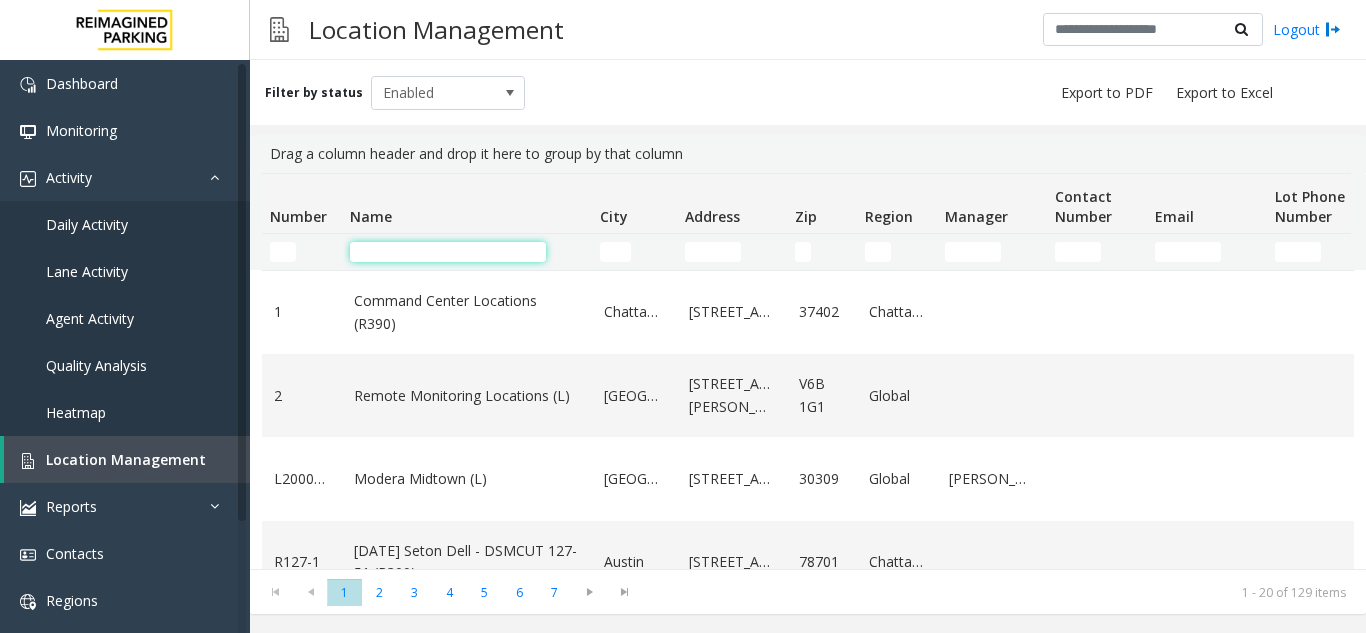 click 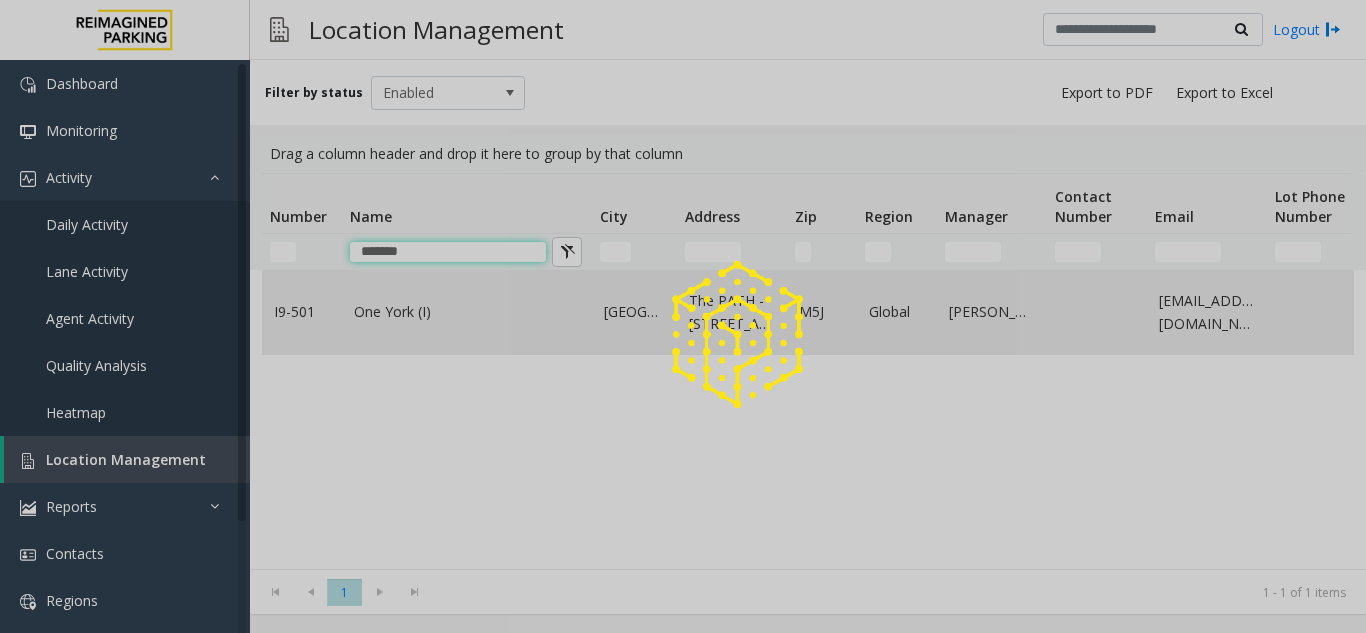 type on "*******" 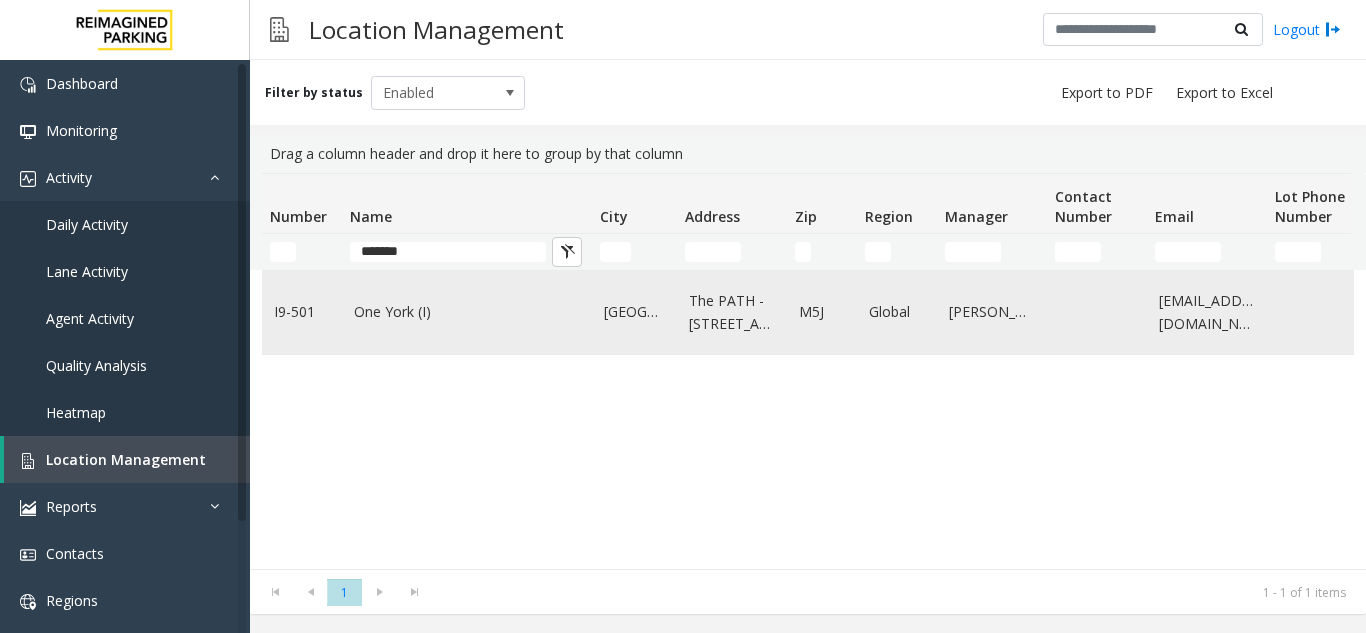 click on "One York (I)" 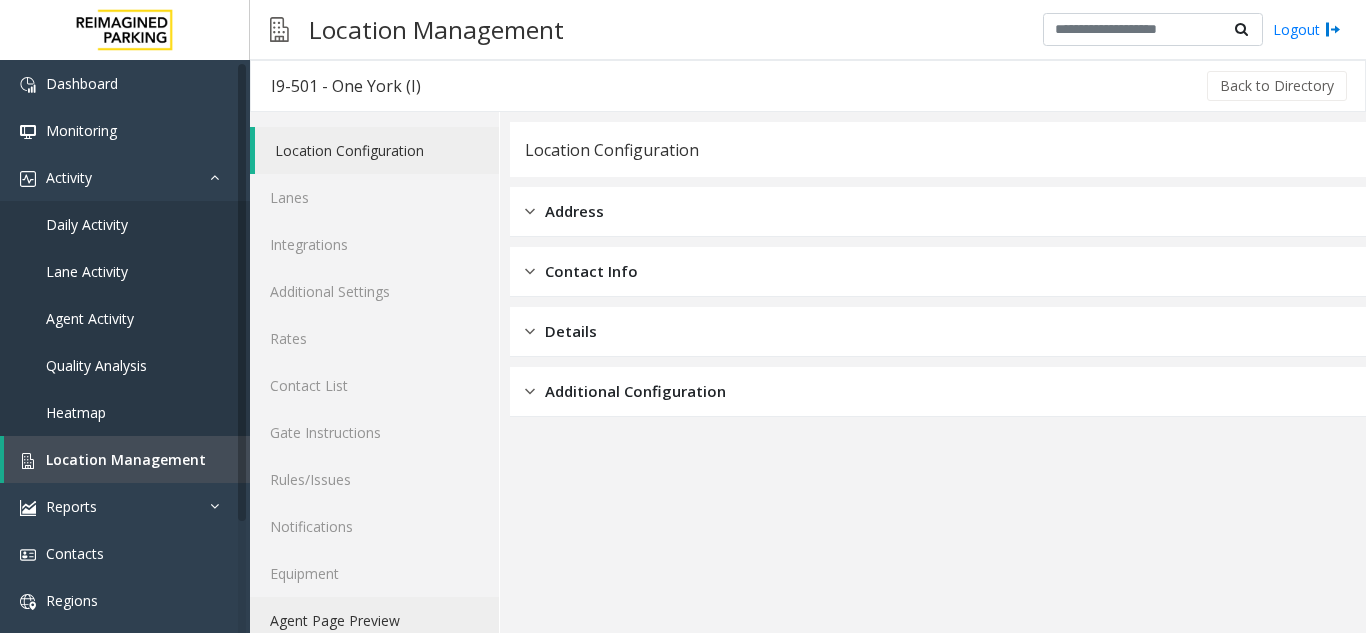 click on "Agent Page Preview" 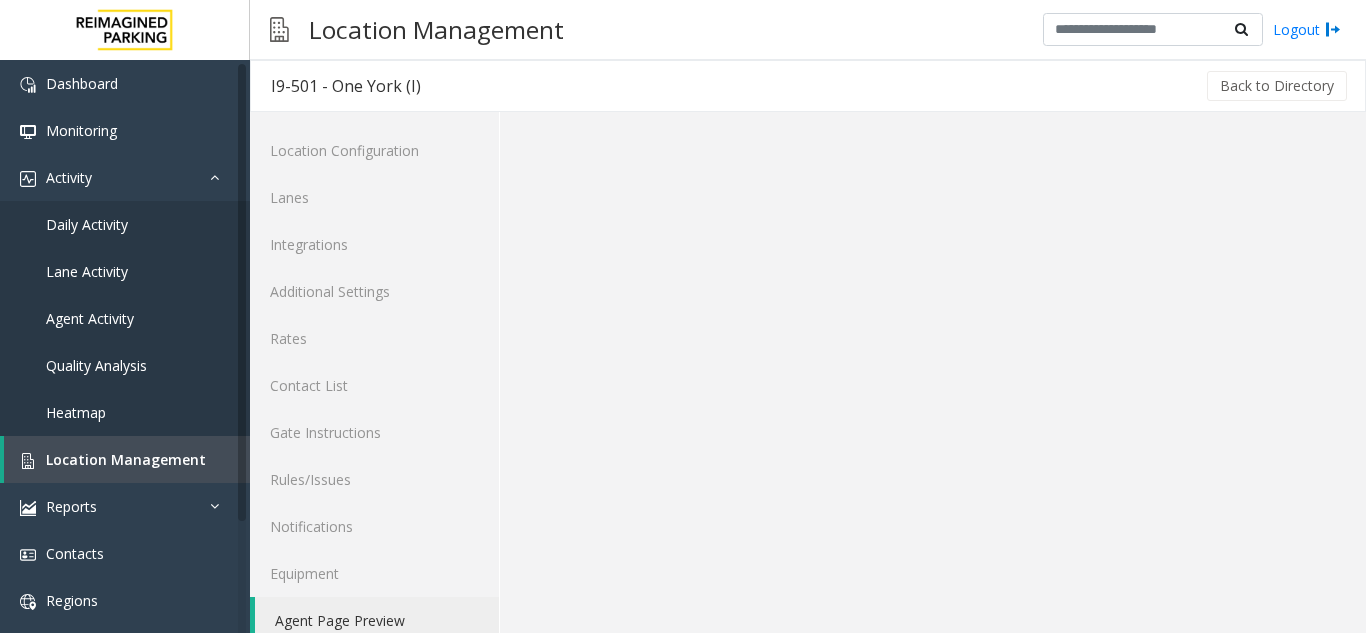 click on "Agent Page Preview" 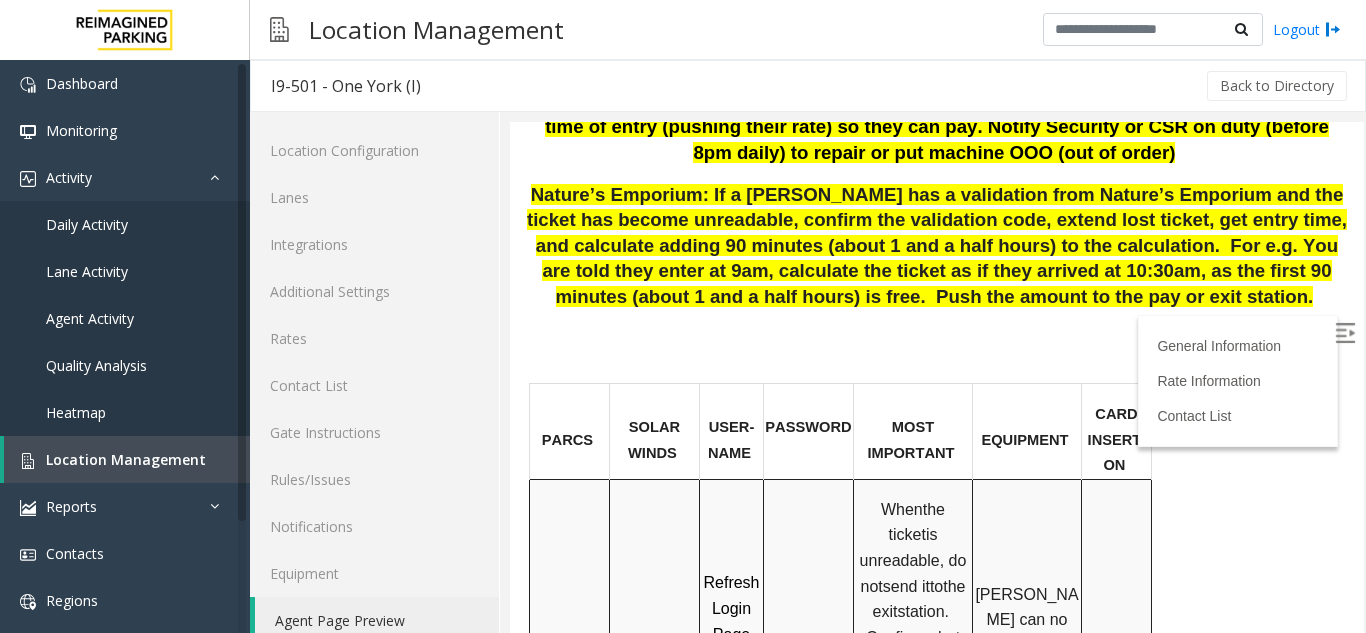 scroll, scrollTop: 1200, scrollLeft: 0, axis: vertical 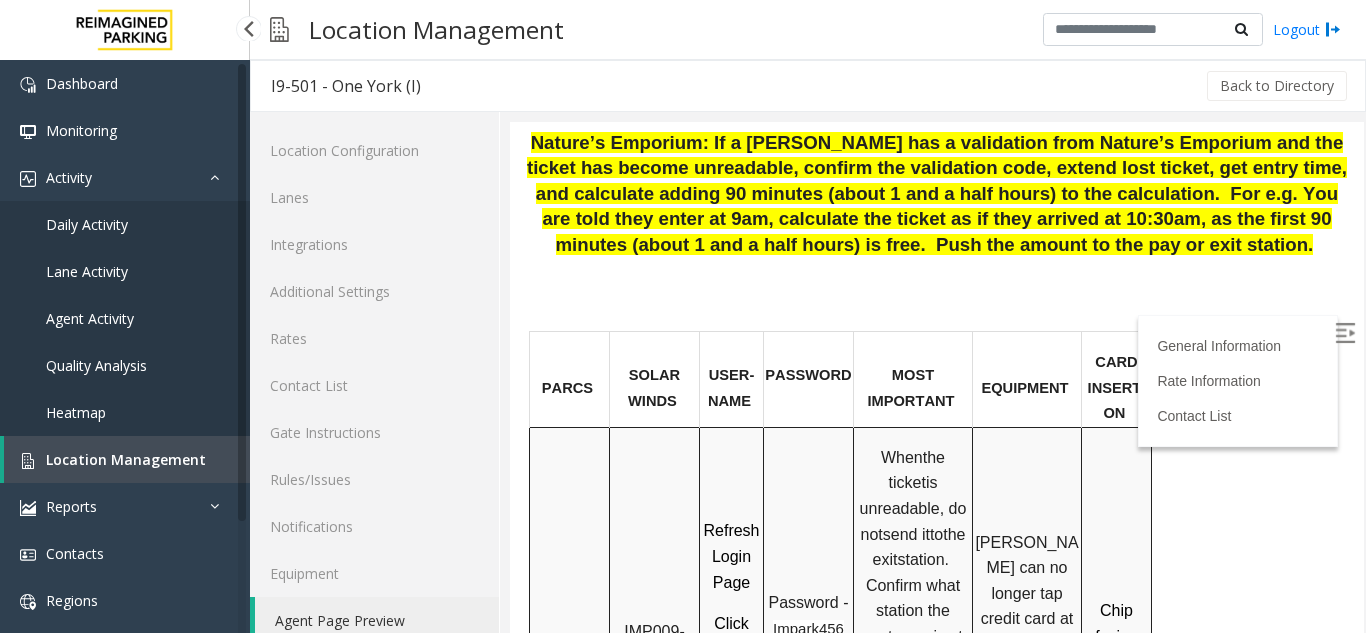 click on "Location Management" at bounding box center (126, 459) 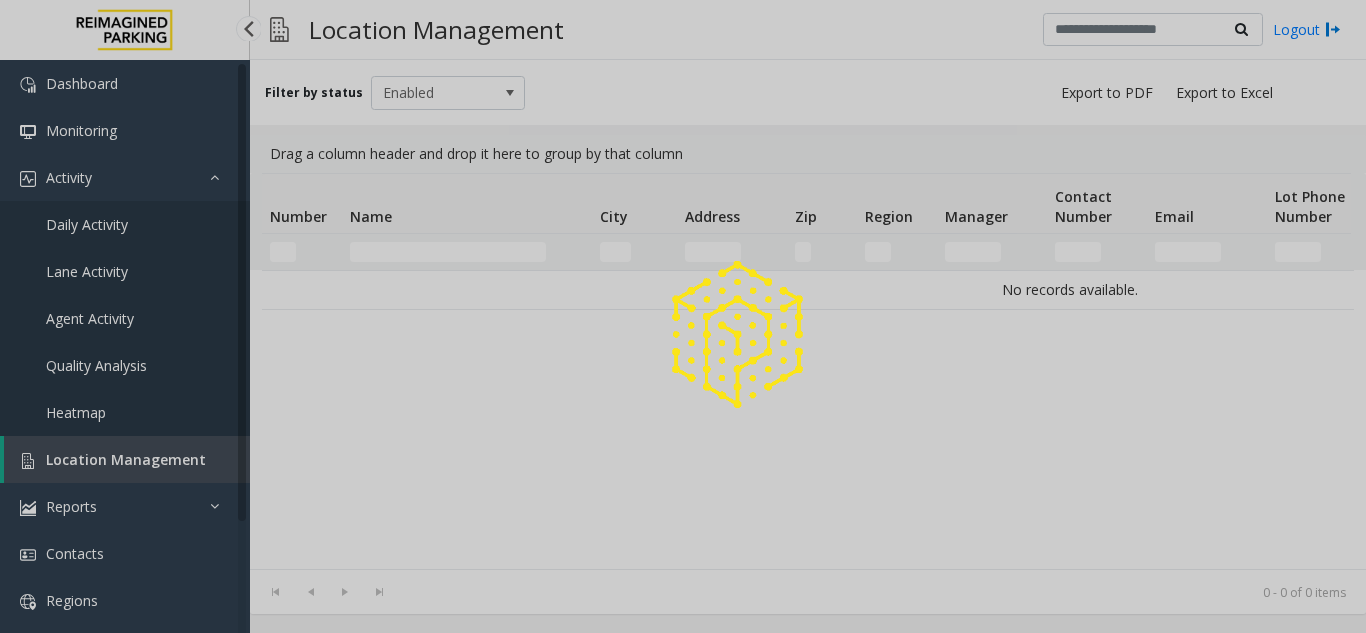 click 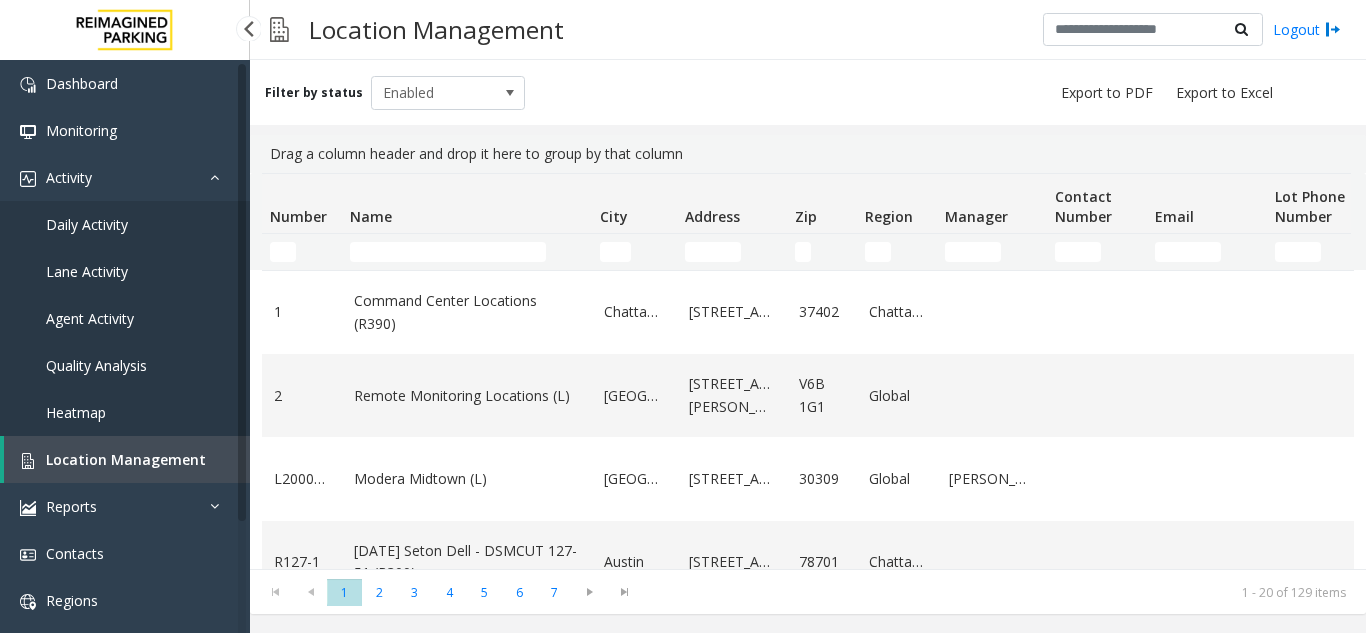 click on "Daily Activity" at bounding box center (87, 224) 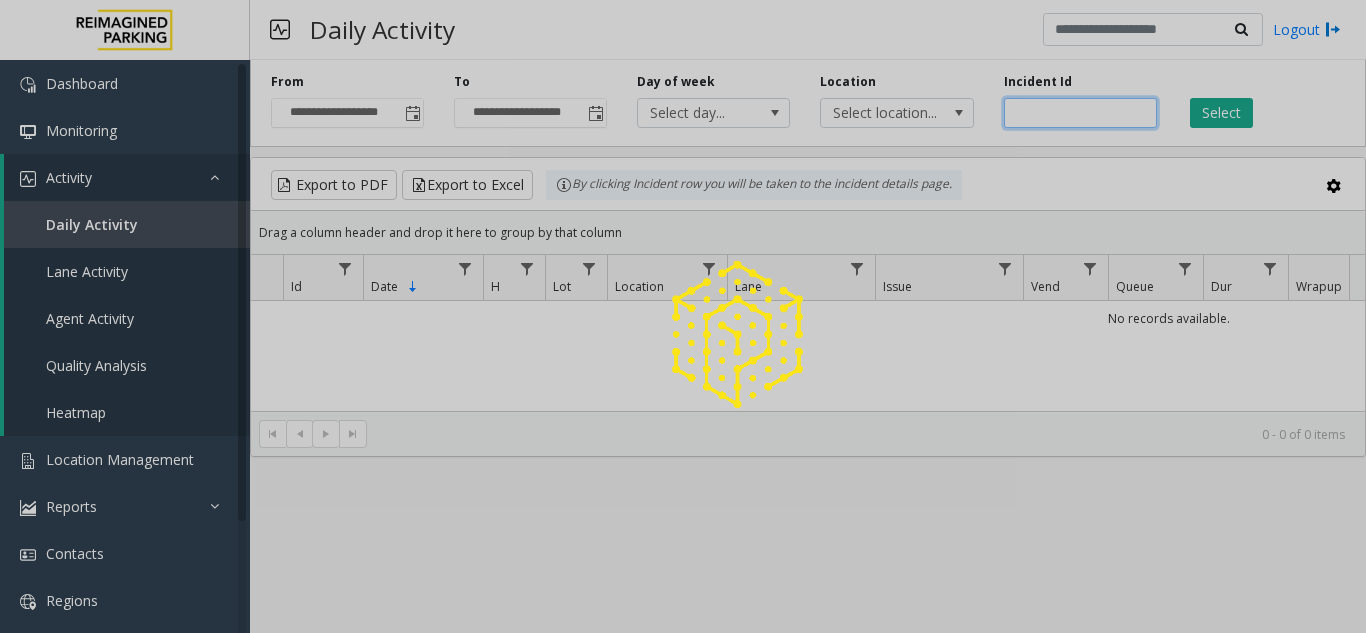 click 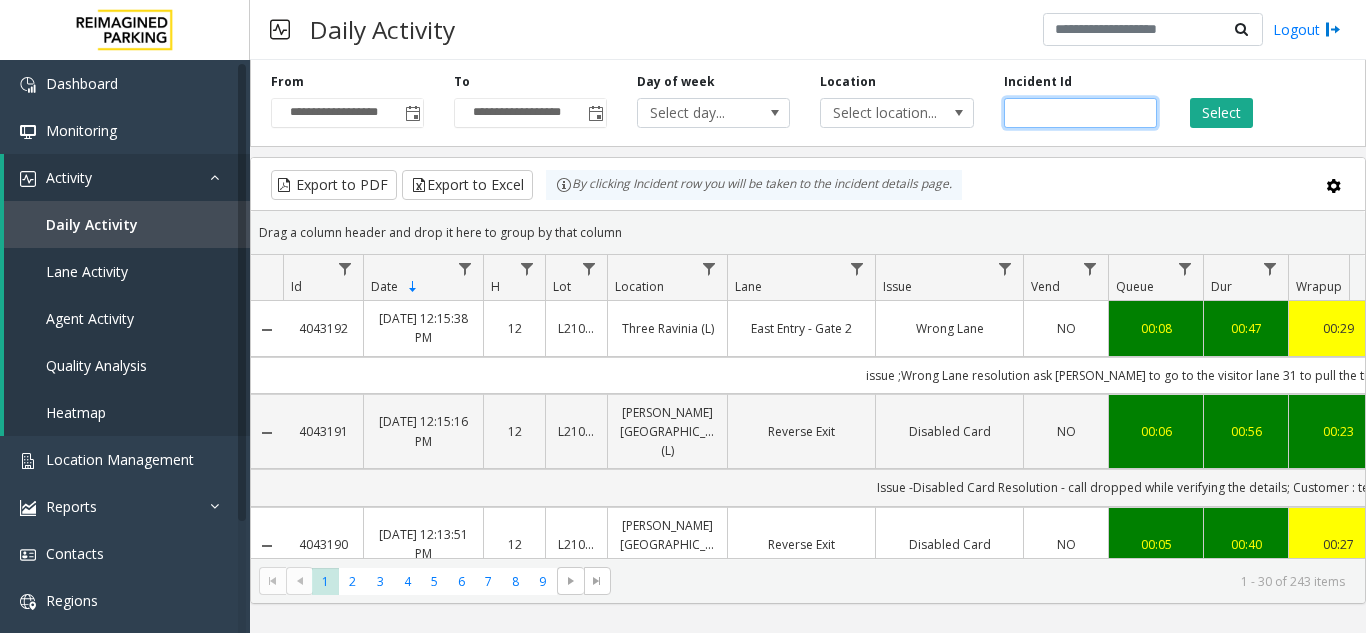 click 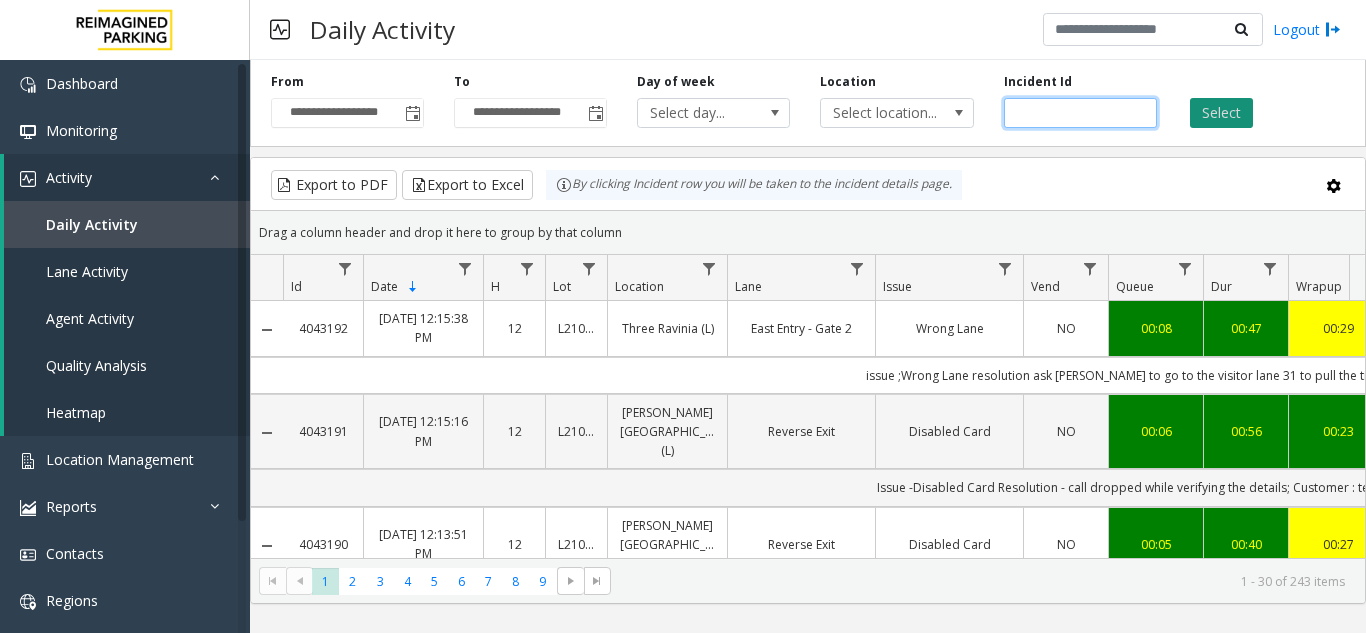 type on "*******" 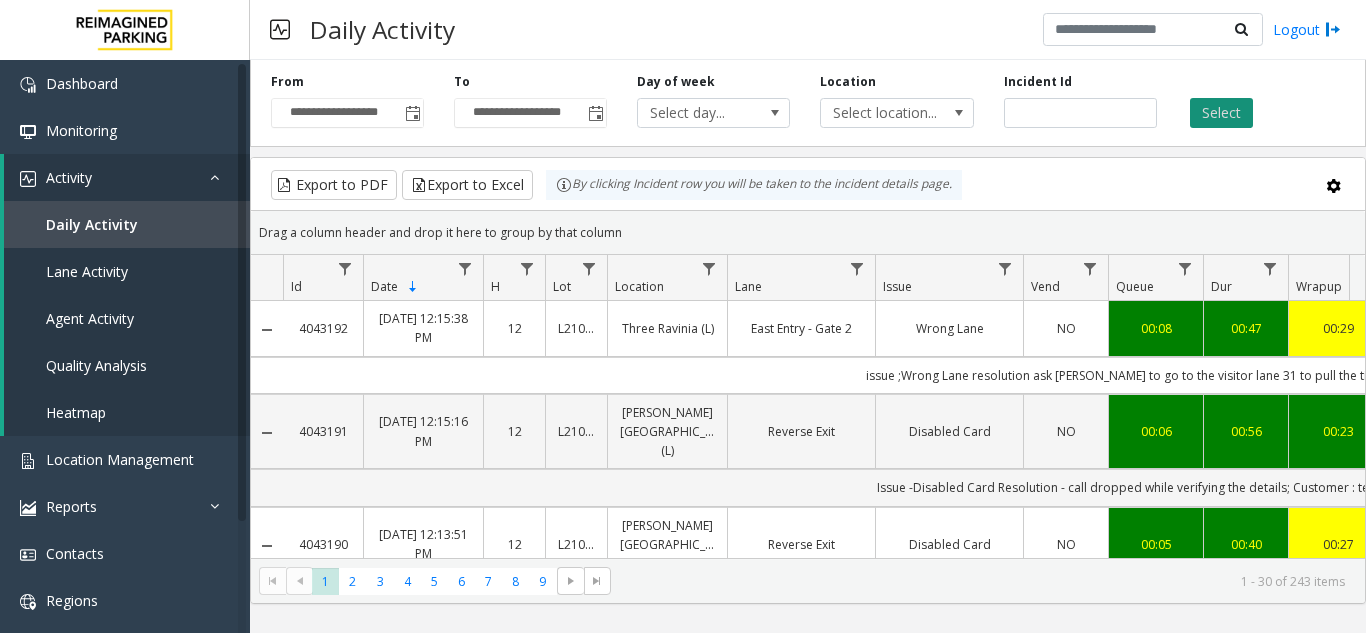 click on "Select" 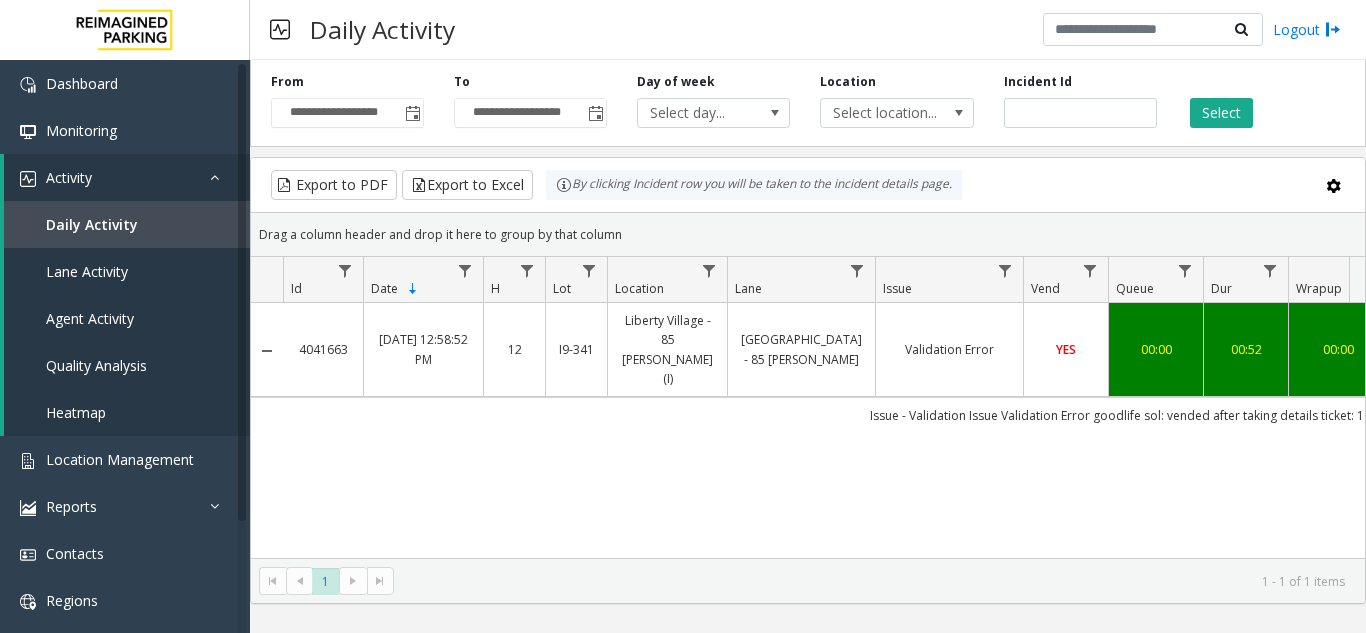 scroll, scrollTop: 0, scrollLeft: 292, axis: horizontal 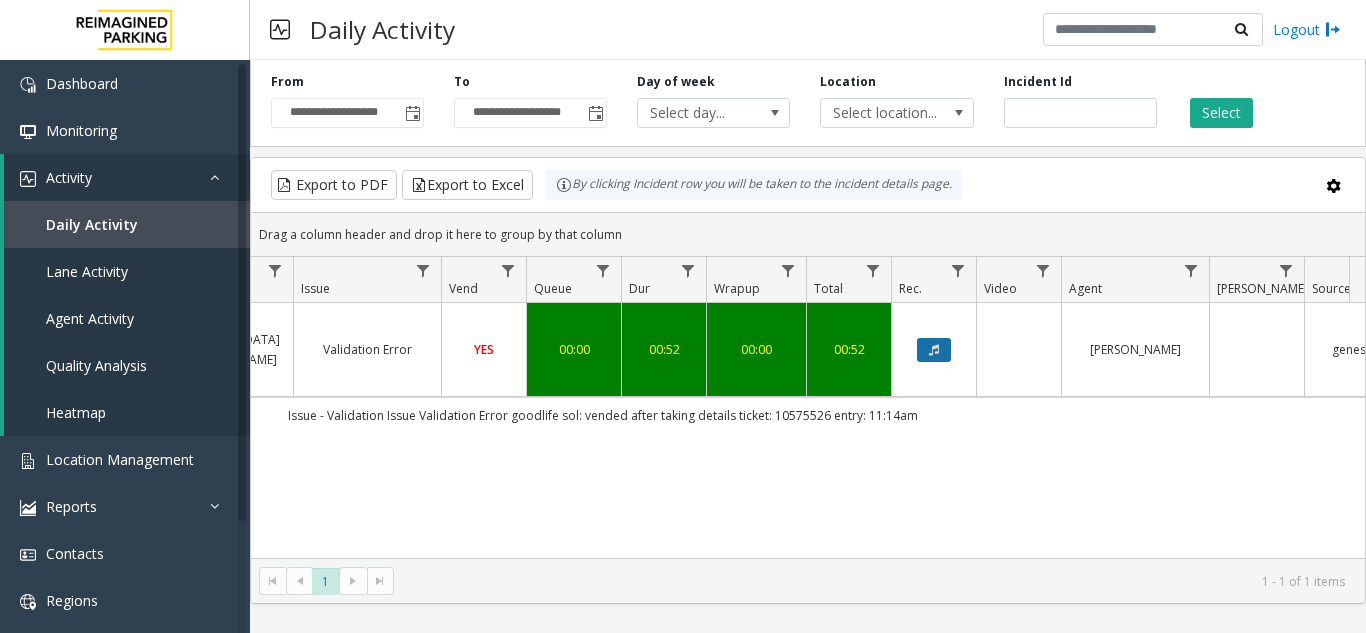 click 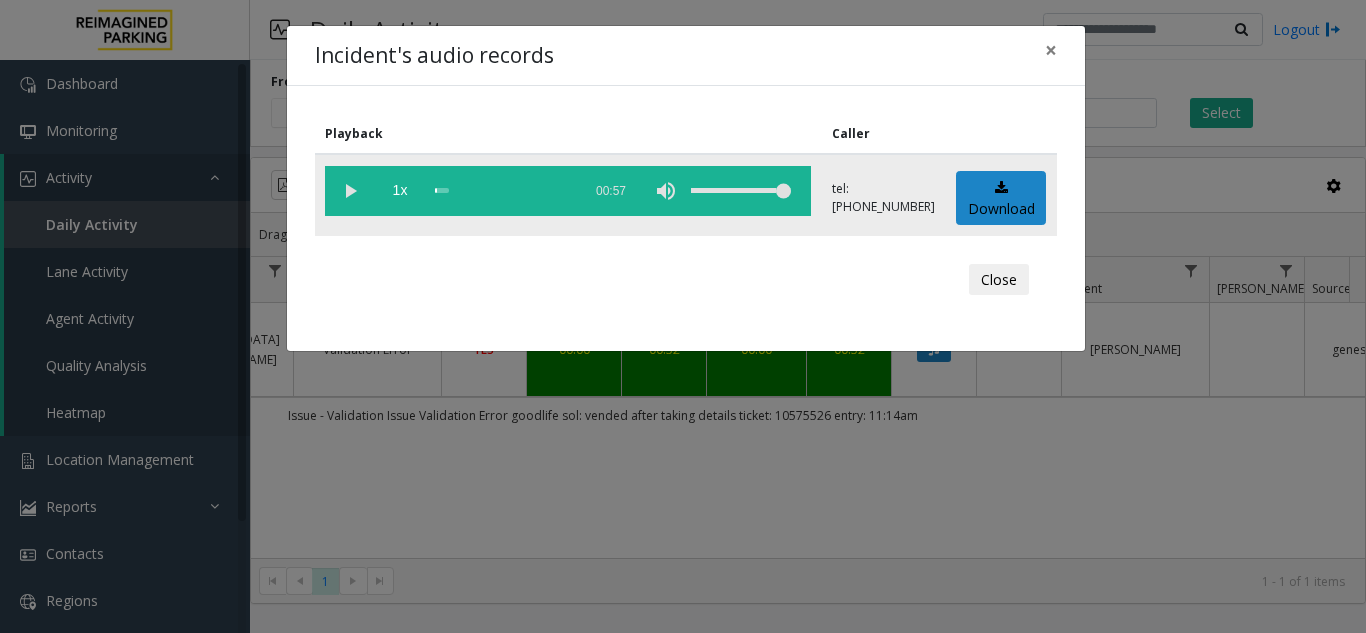 click 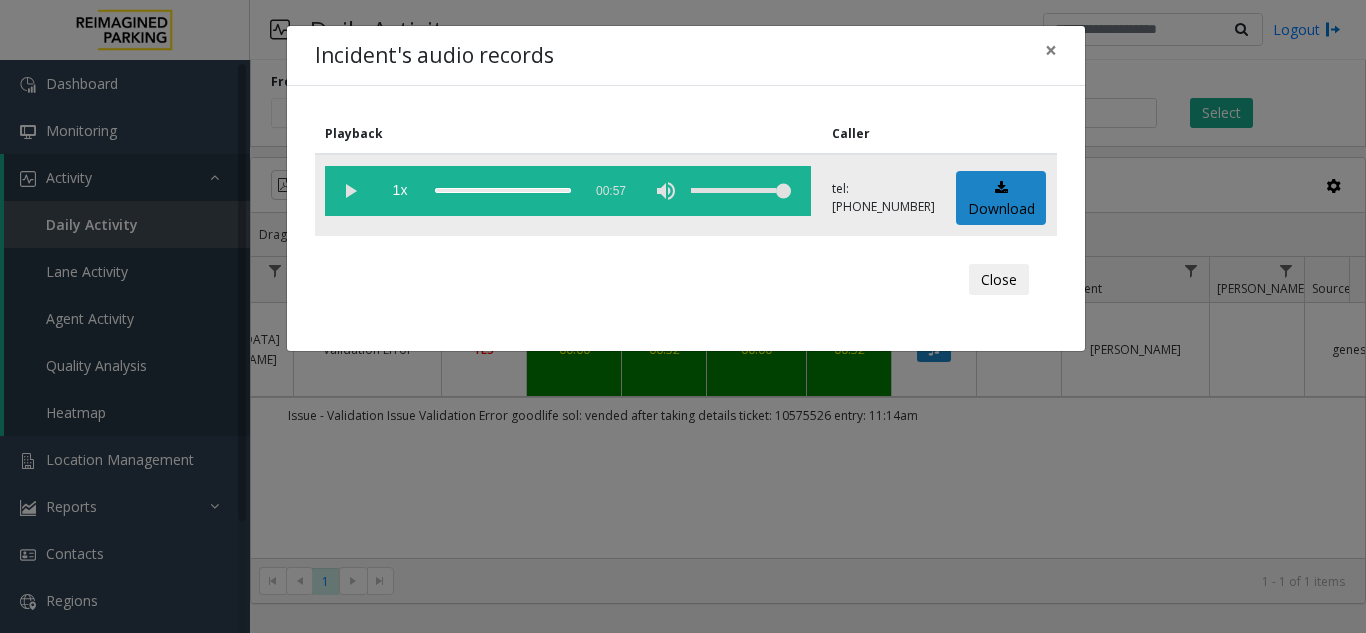 click 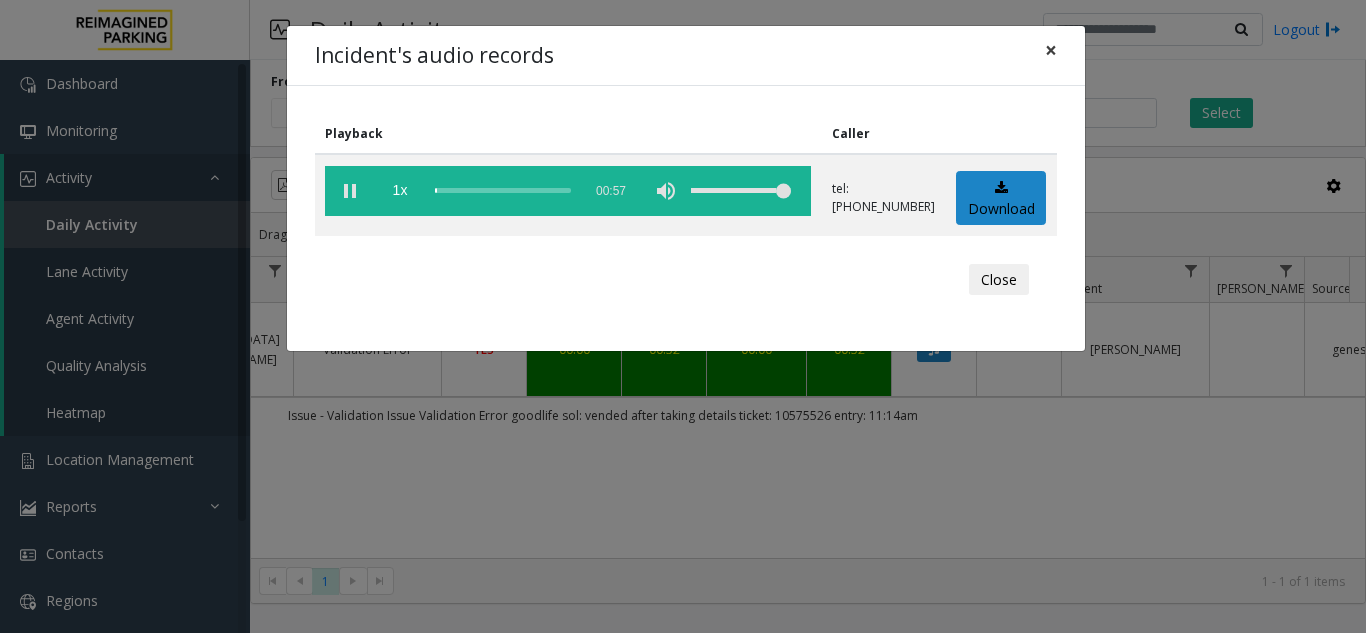 click on "×" 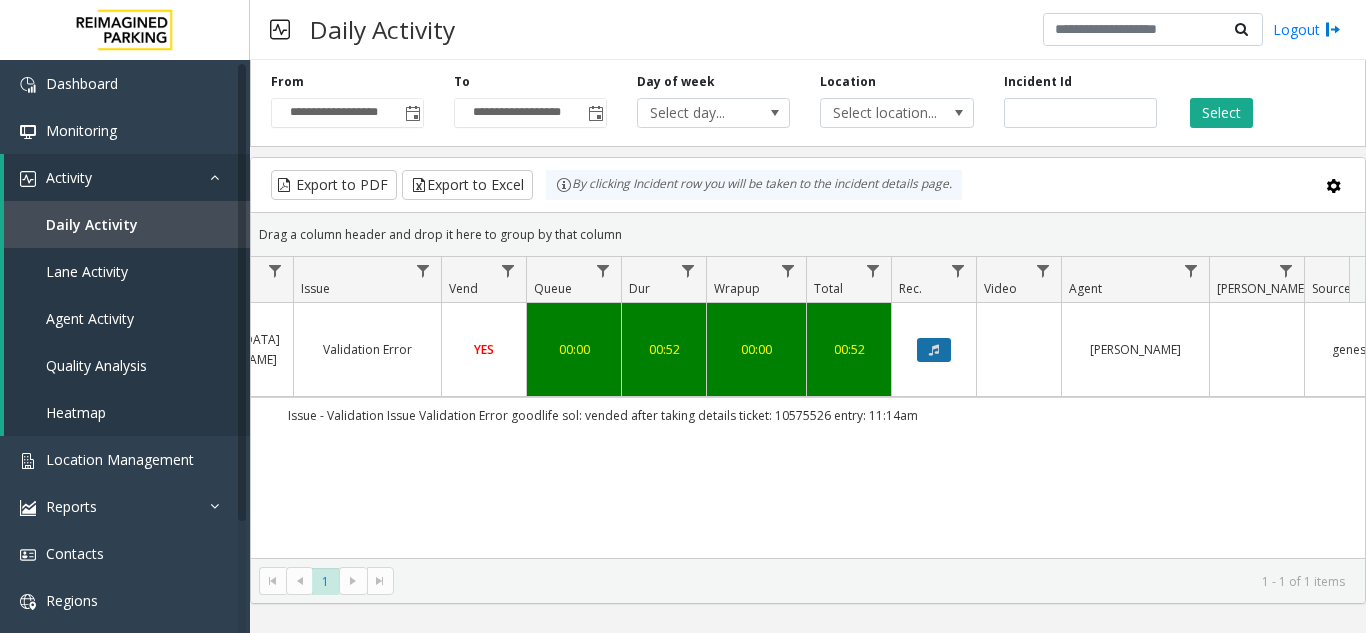 click 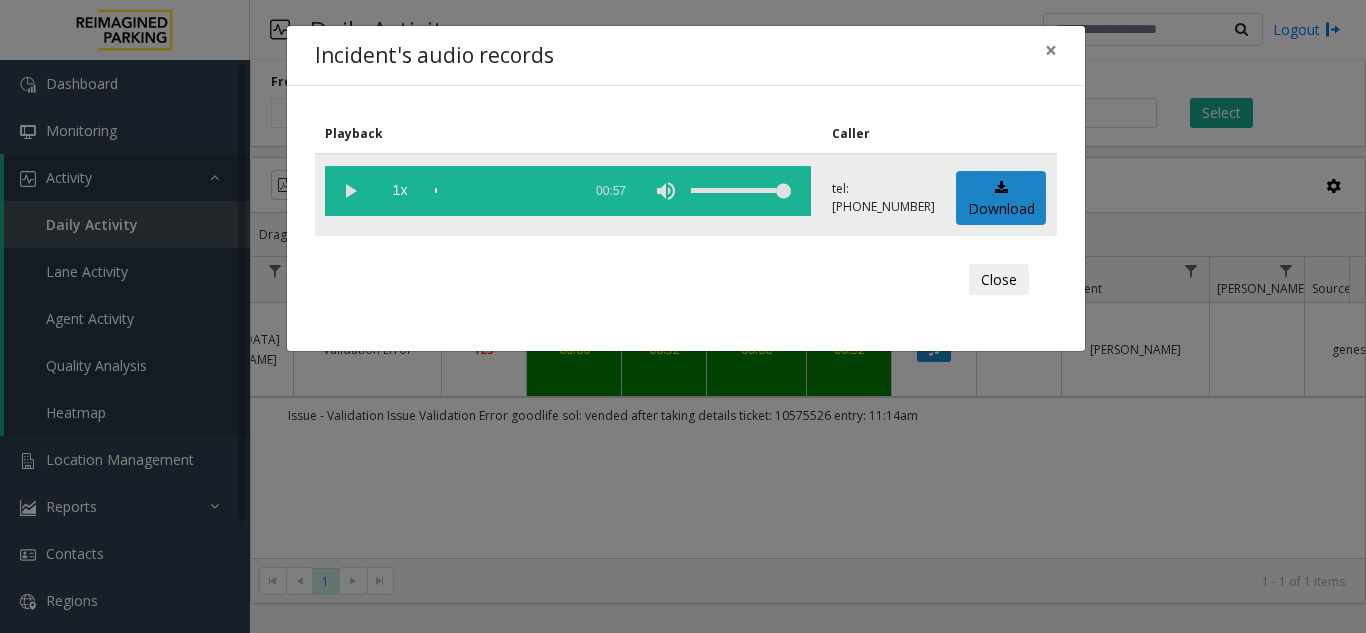 click 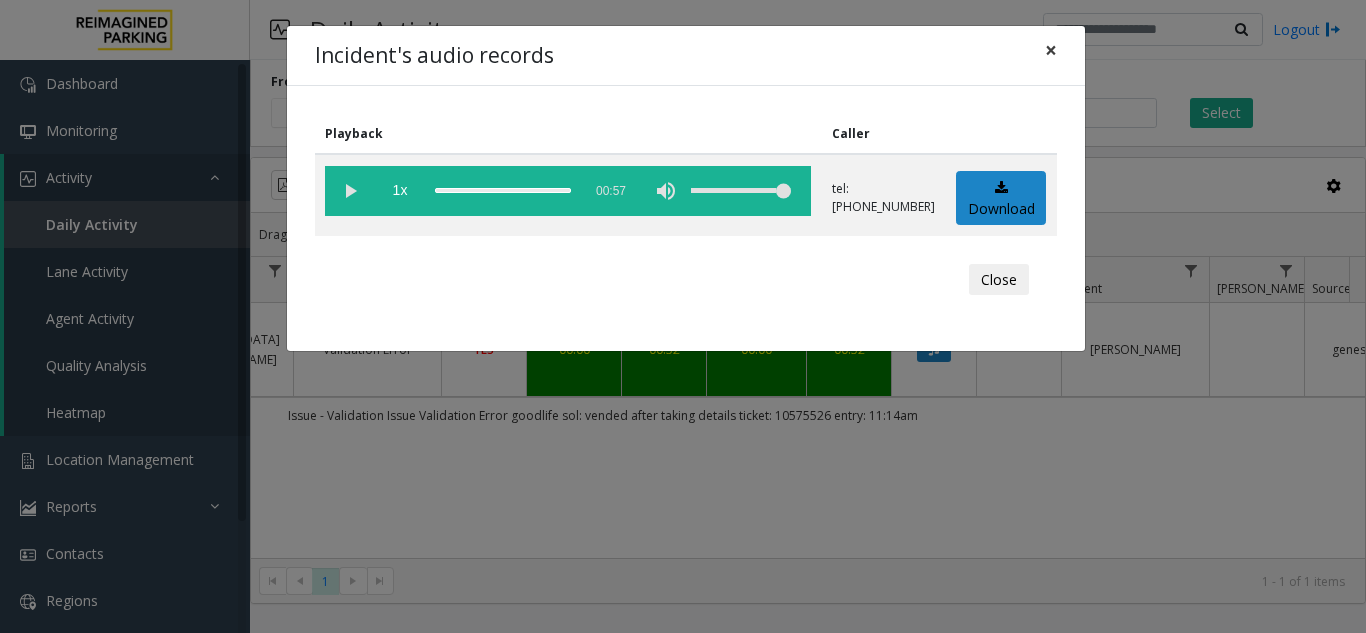 click on "×" 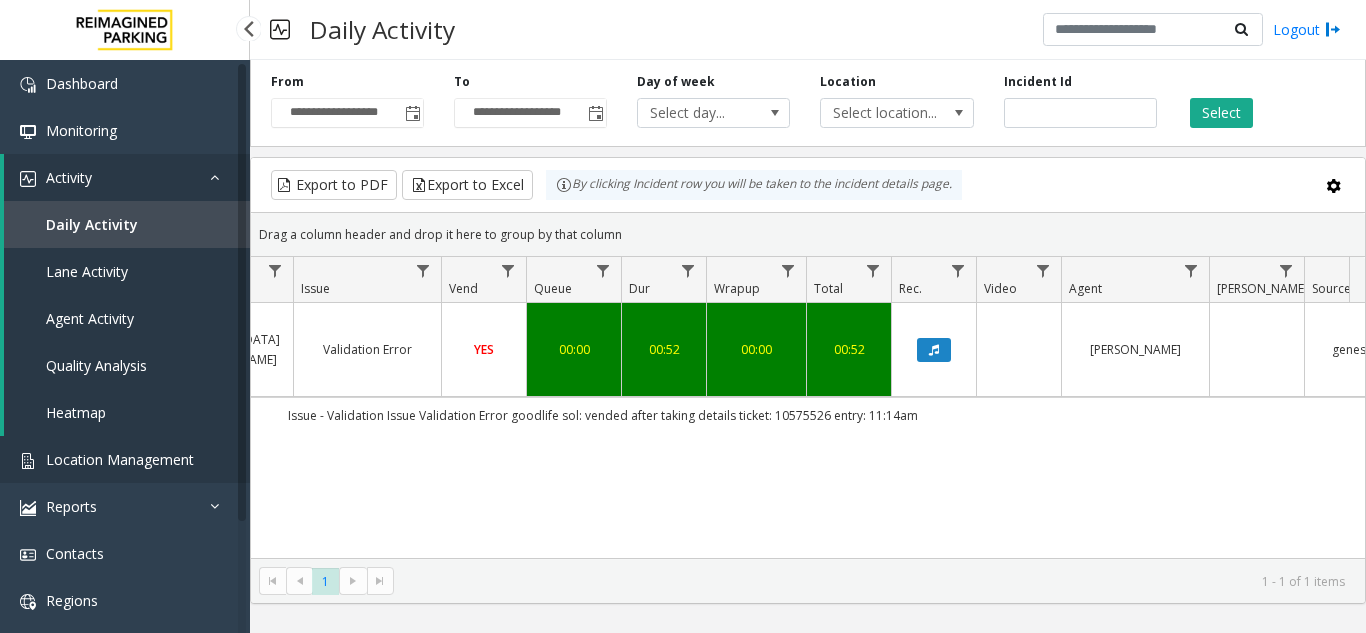 click on "Location Management" at bounding box center [120, 459] 